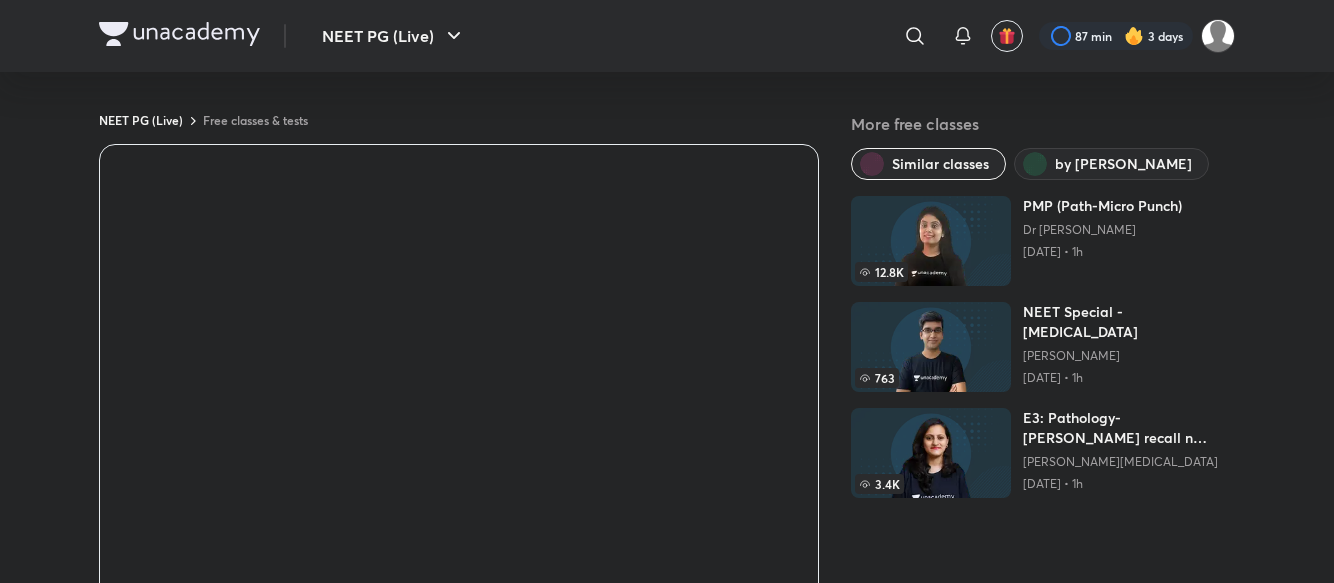 scroll, scrollTop: 70, scrollLeft: 0, axis: vertical 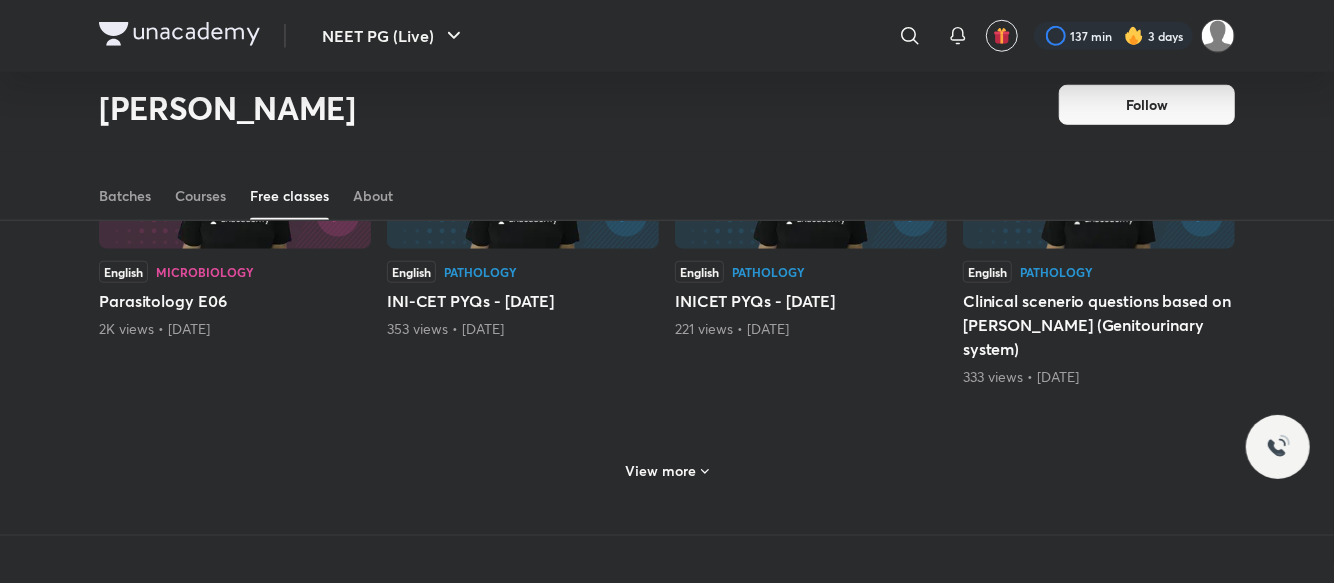 click on "View more" at bounding box center [661, 471] 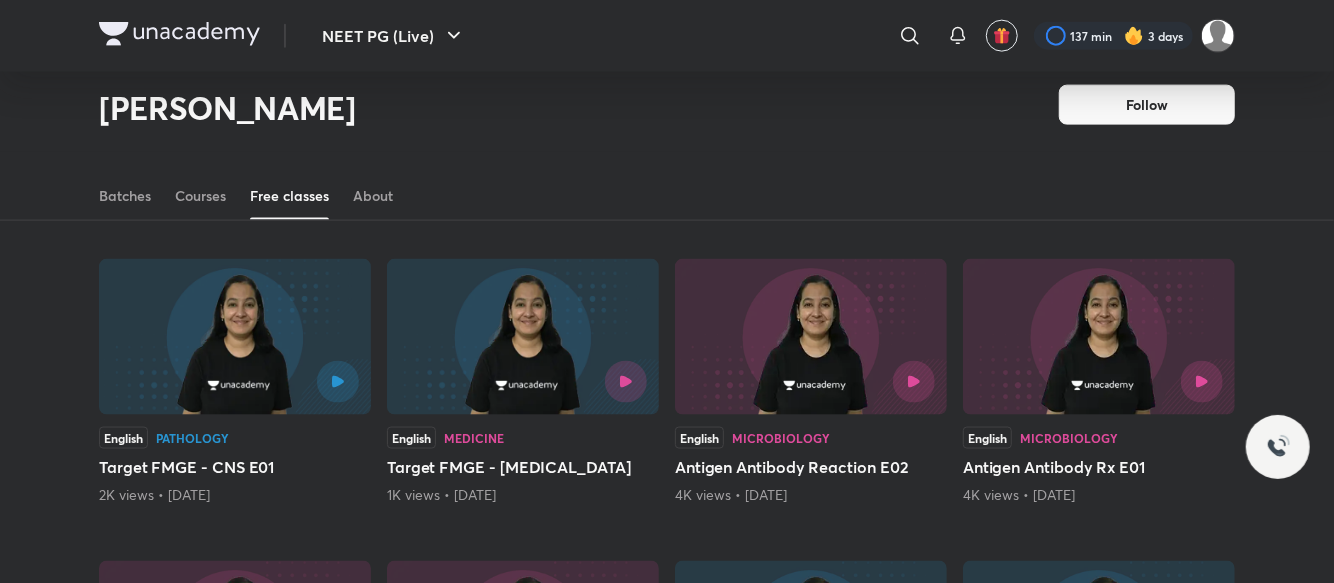 scroll, scrollTop: 2486, scrollLeft: 0, axis: vertical 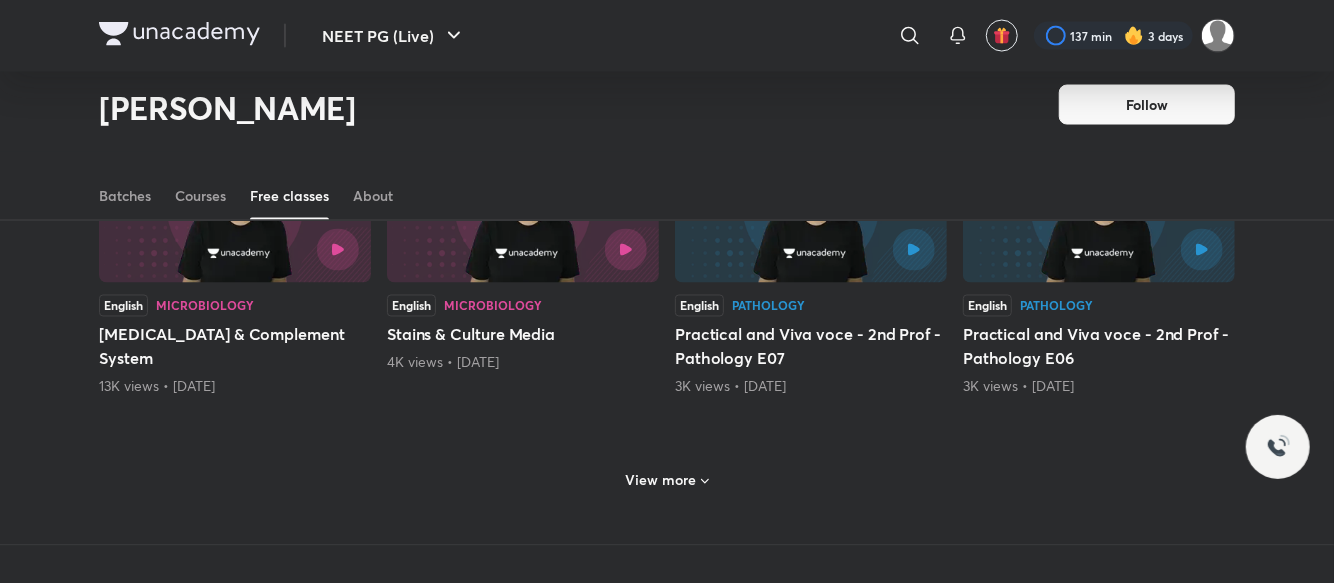 click on "View more" at bounding box center [661, 481] 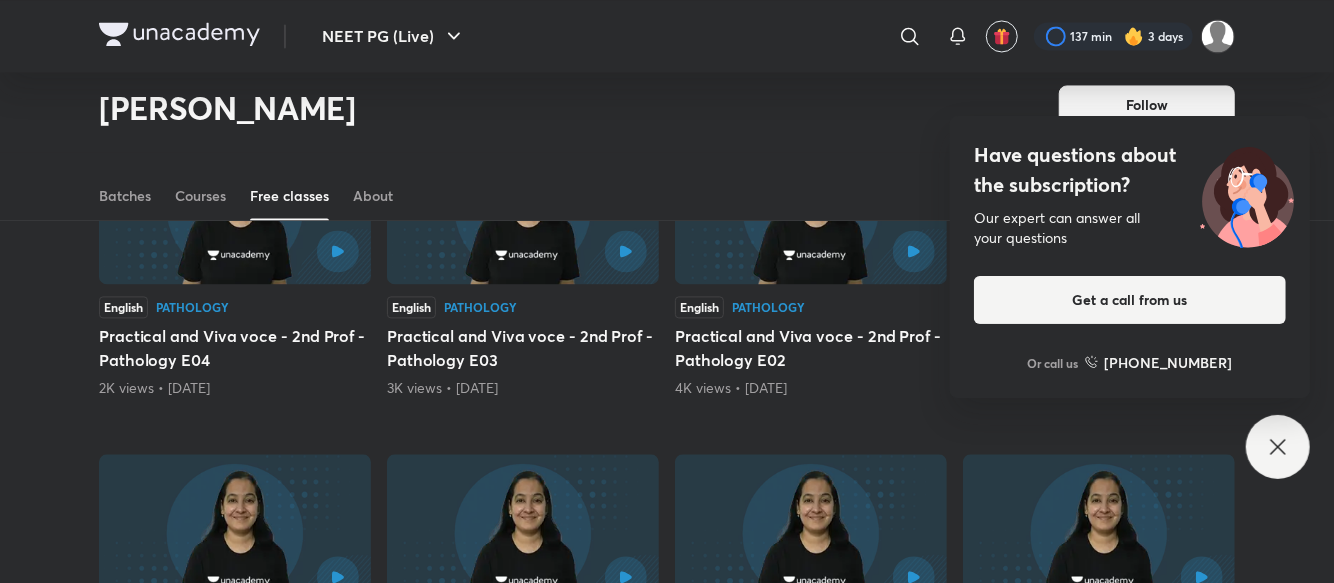 scroll, scrollTop: 2264, scrollLeft: 0, axis: vertical 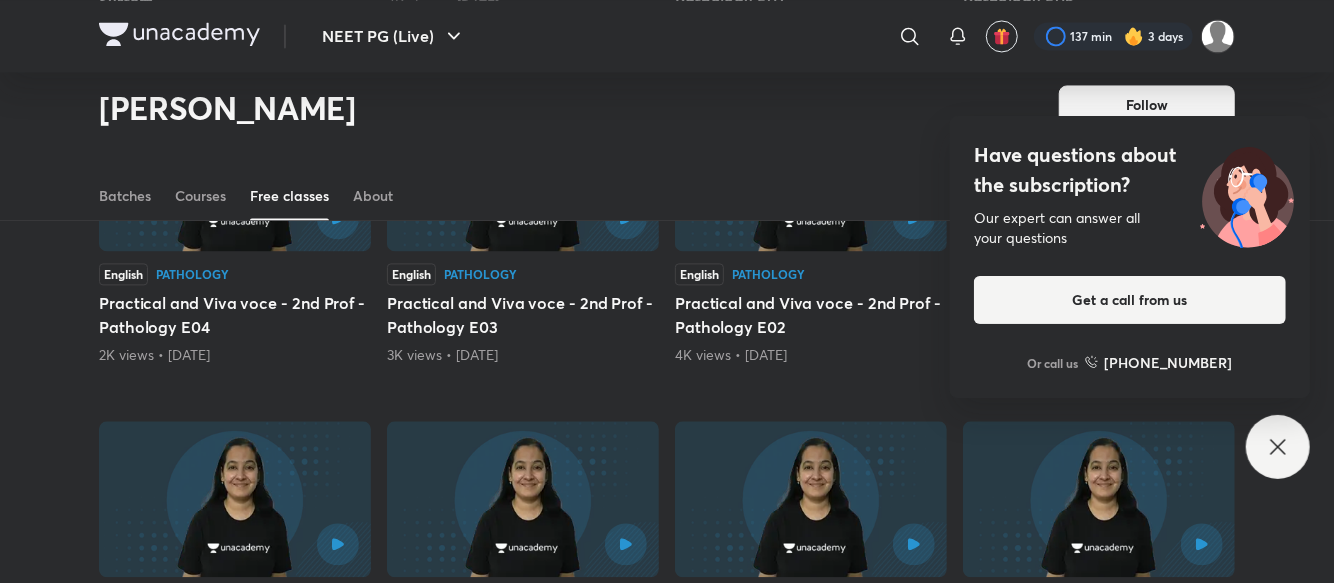 click on "Have questions about the subscription? Our expert can answer all your questions Get a call from us Or call us [PHONE_NUMBER]" at bounding box center (1278, 447) 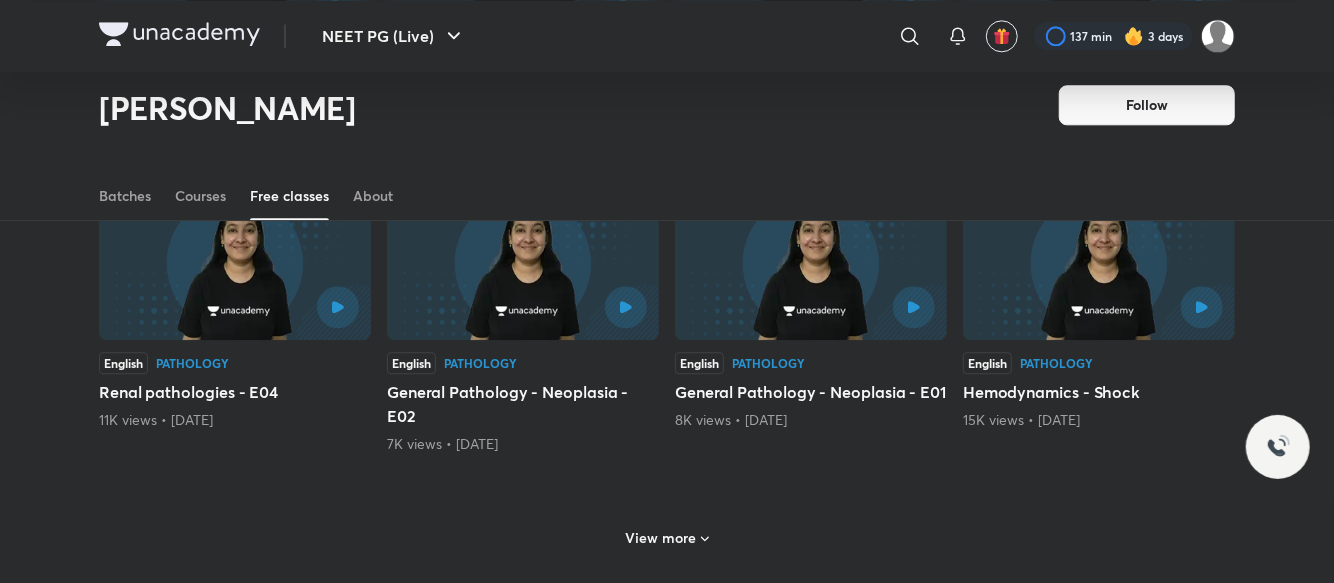 scroll, scrollTop: 2769, scrollLeft: 0, axis: vertical 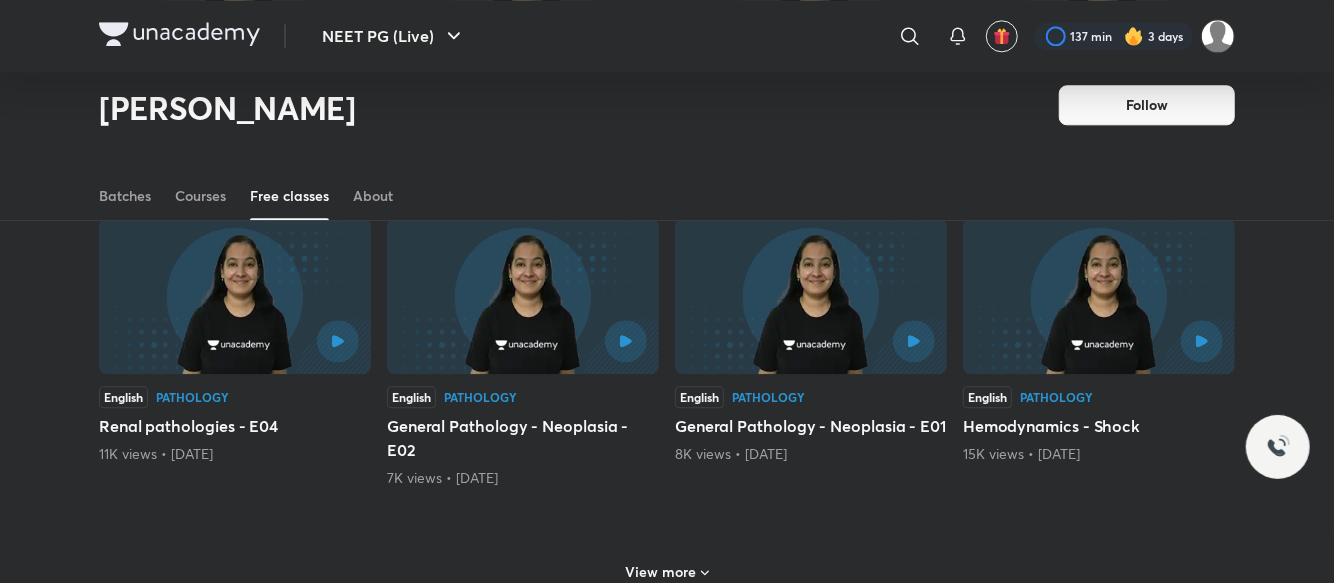 click on "View more" at bounding box center (667, 572) 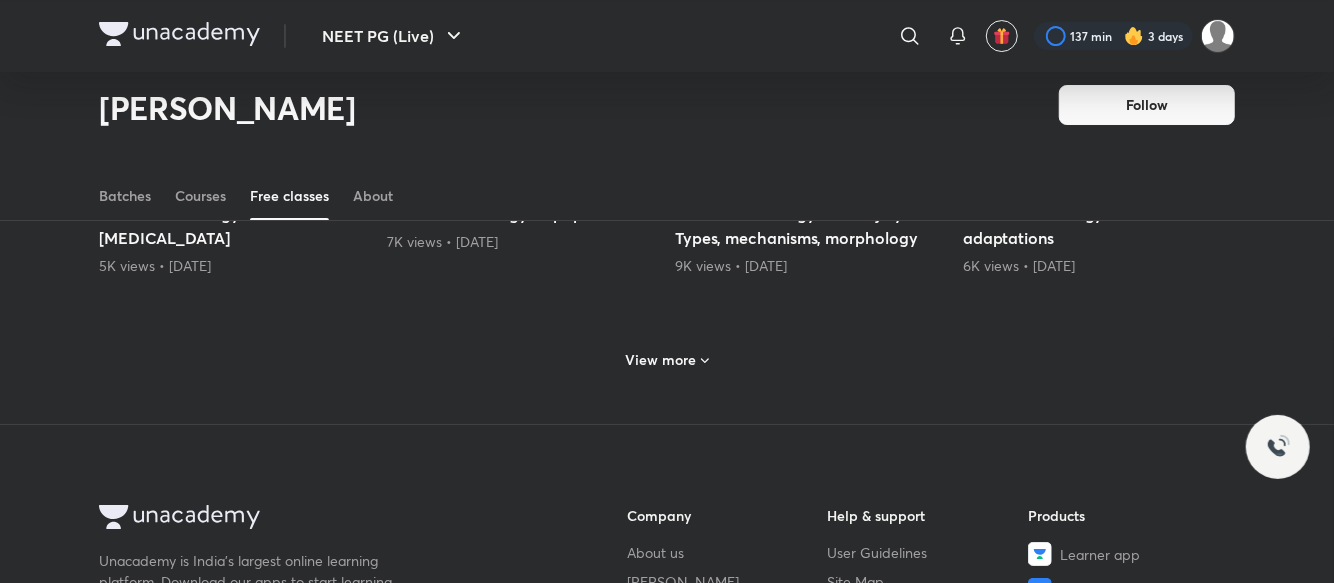 scroll, scrollTop: 3924, scrollLeft: 0, axis: vertical 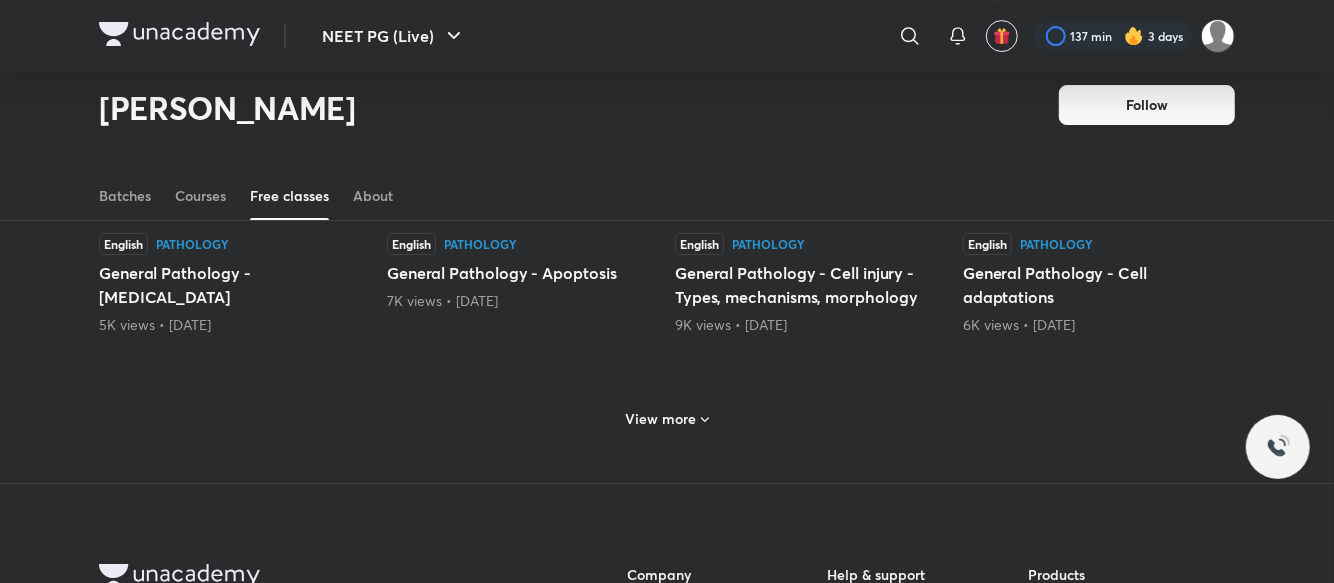 click on "View more" at bounding box center [661, 419] 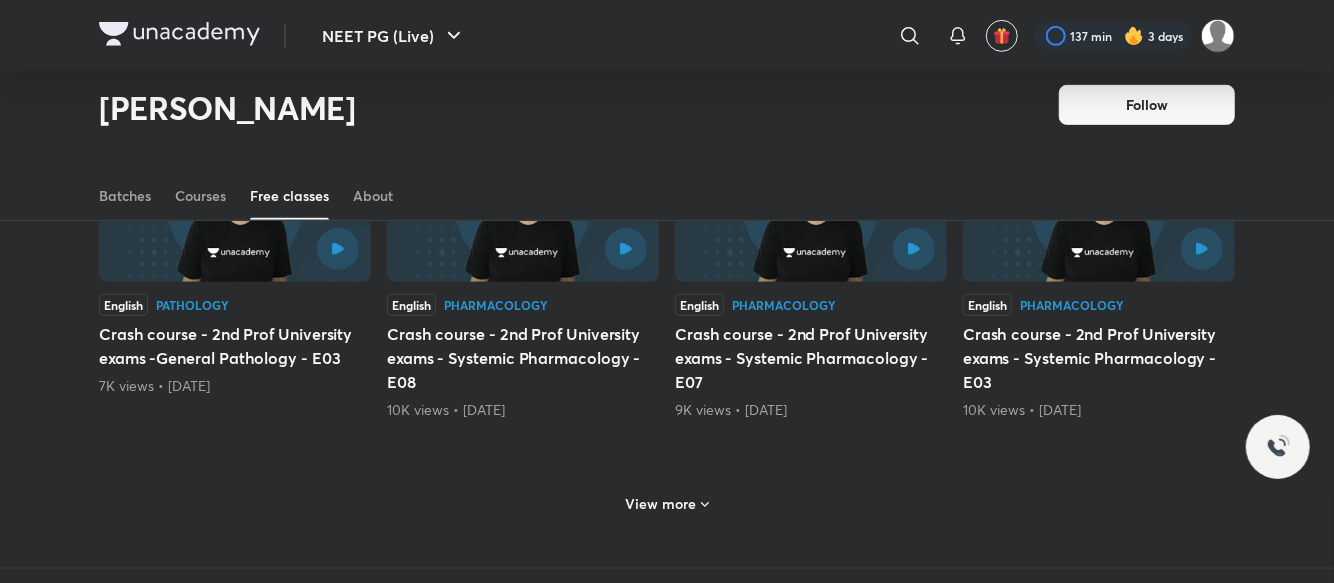 scroll, scrollTop: 4872, scrollLeft: 0, axis: vertical 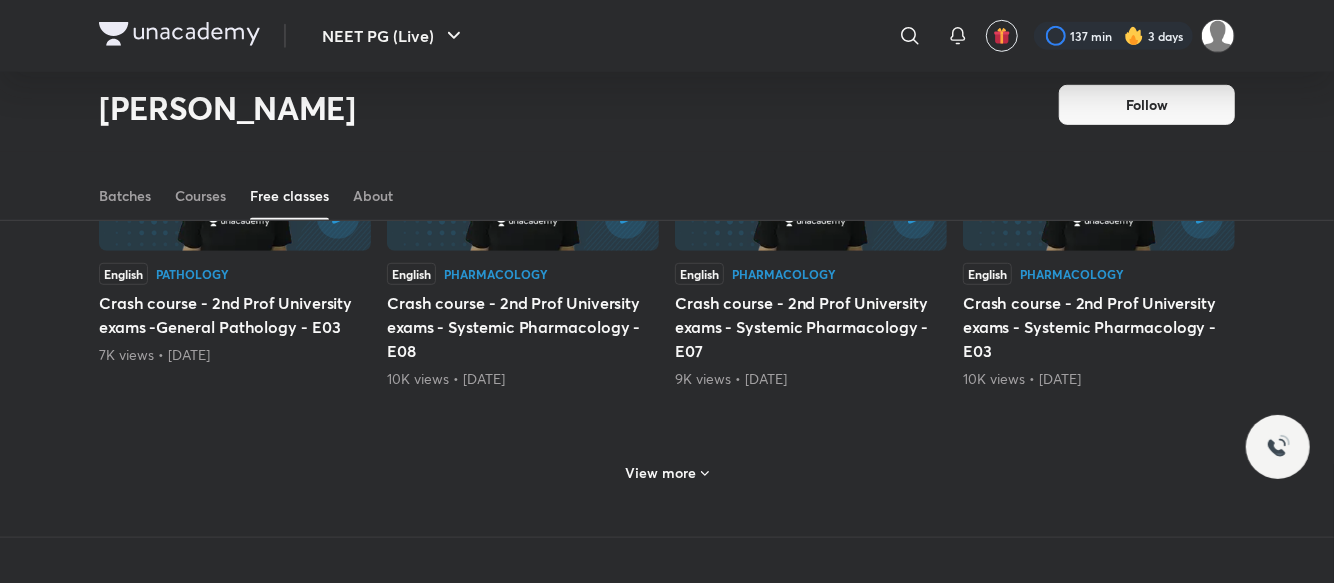 click on "View more" at bounding box center [661, 473] 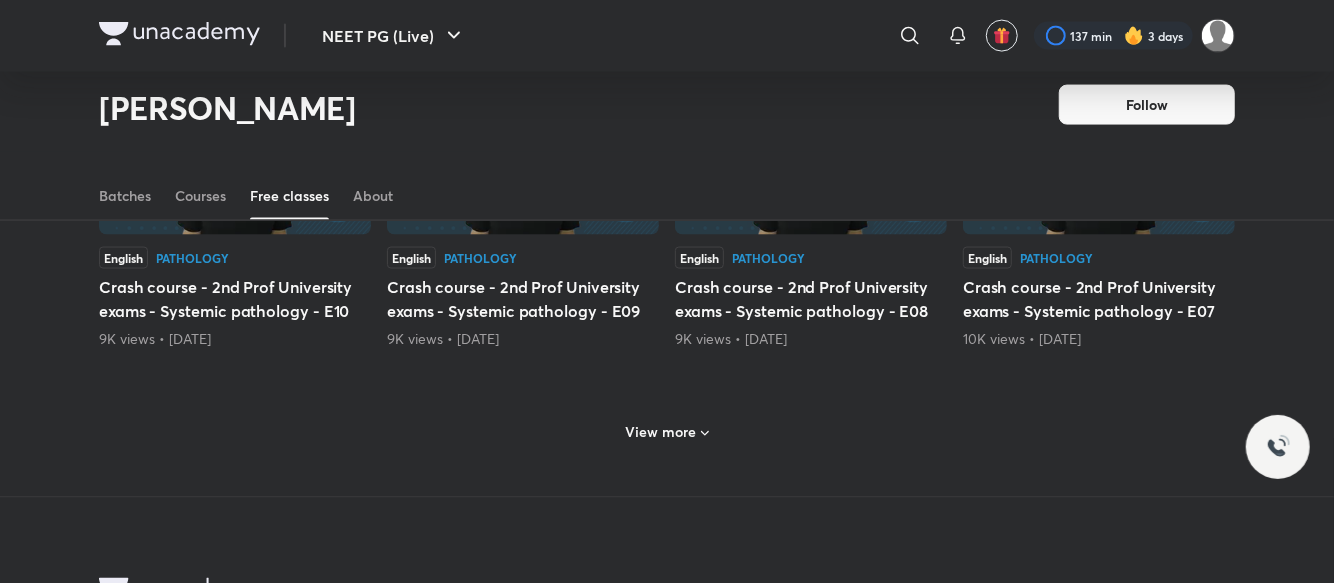 scroll, scrollTop: 5901, scrollLeft: 0, axis: vertical 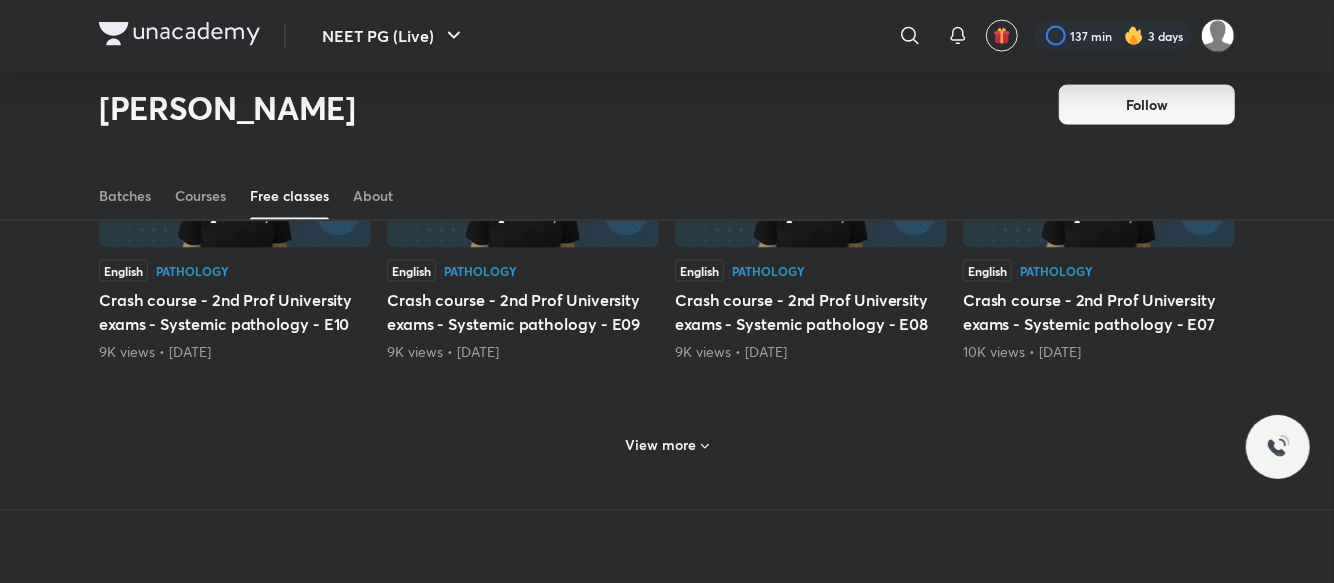 click on "View more" at bounding box center [667, 444] 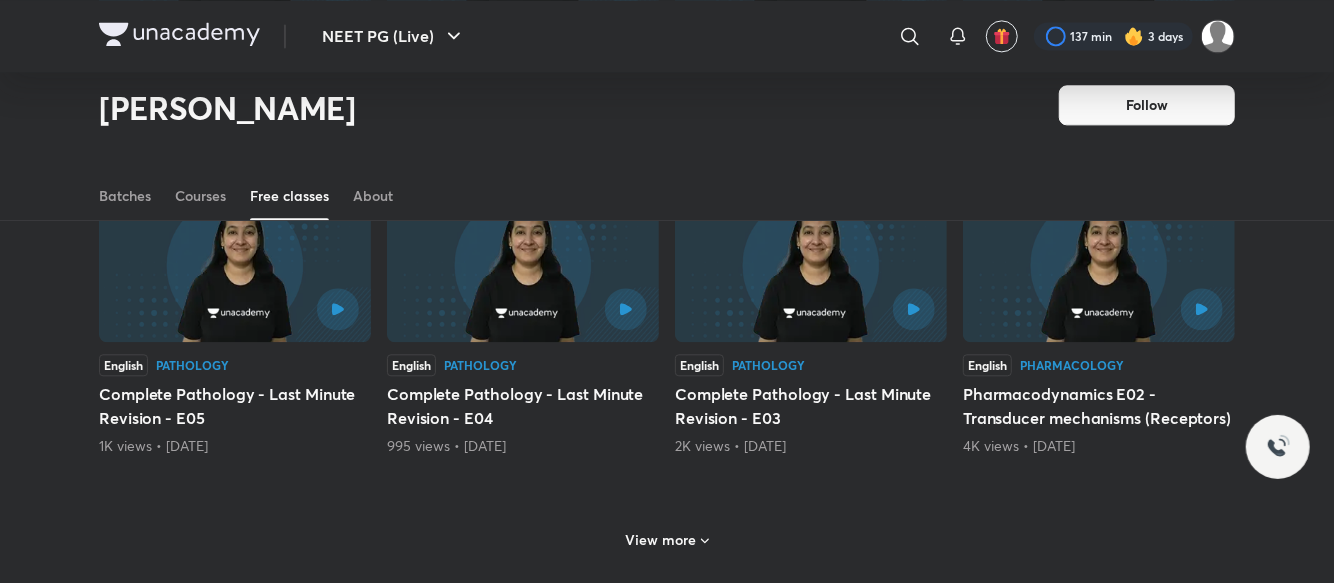 scroll, scrollTop: 6771, scrollLeft: 0, axis: vertical 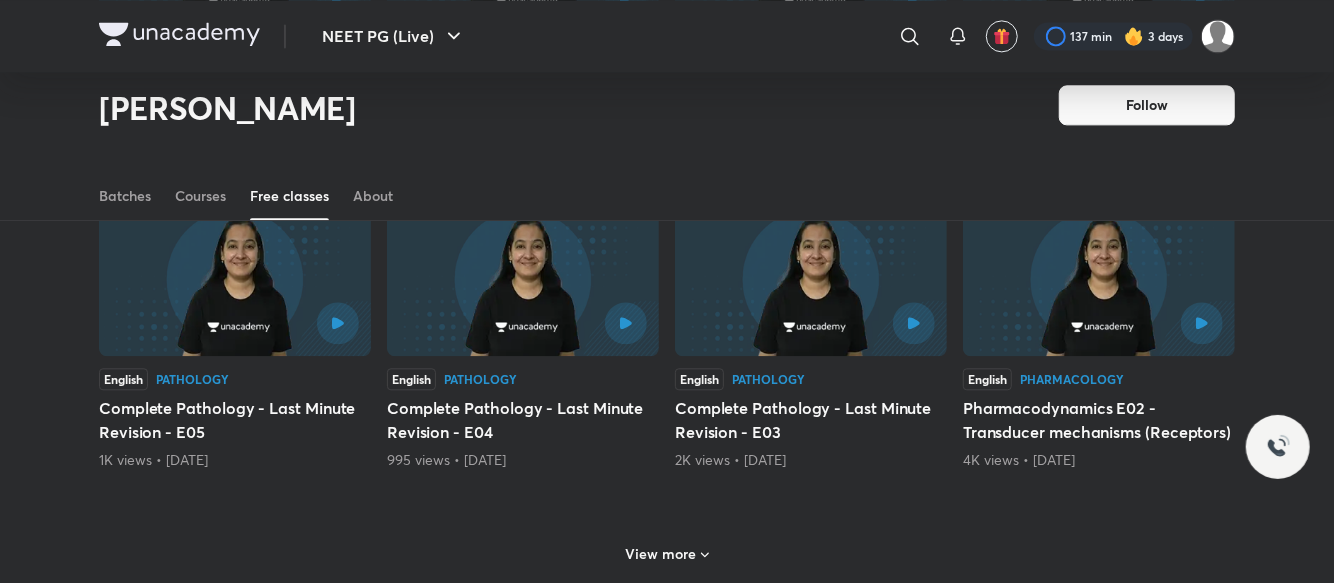 click on "View more" at bounding box center (667, 552) 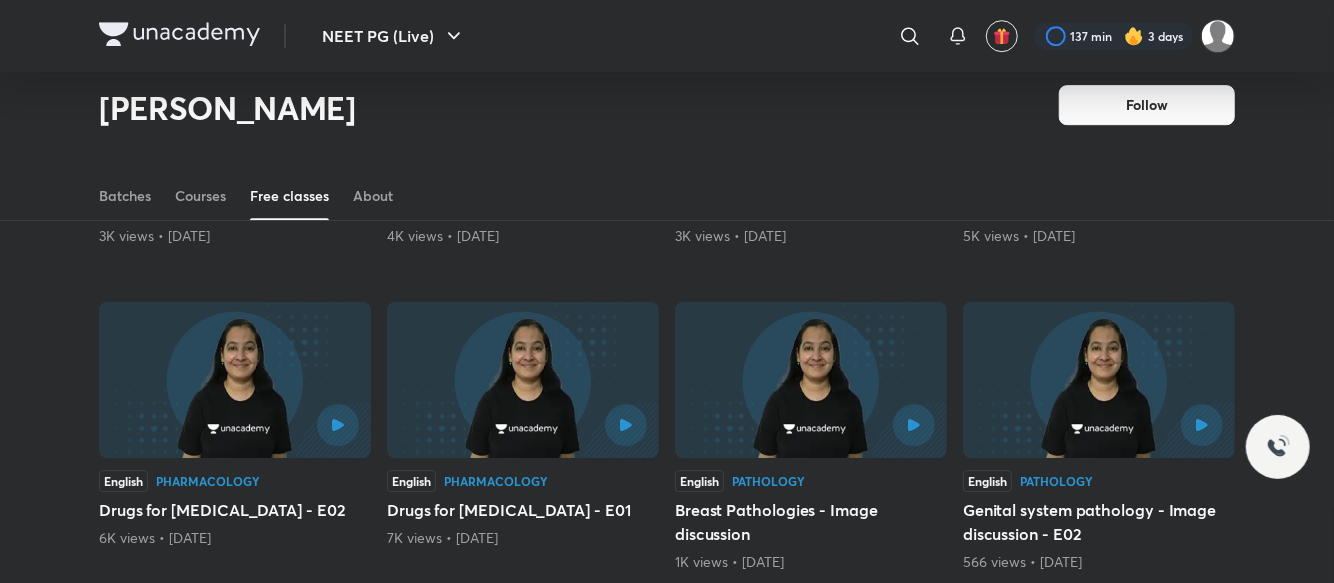 scroll, scrollTop: 7683, scrollLeft: 0, axis: vertical 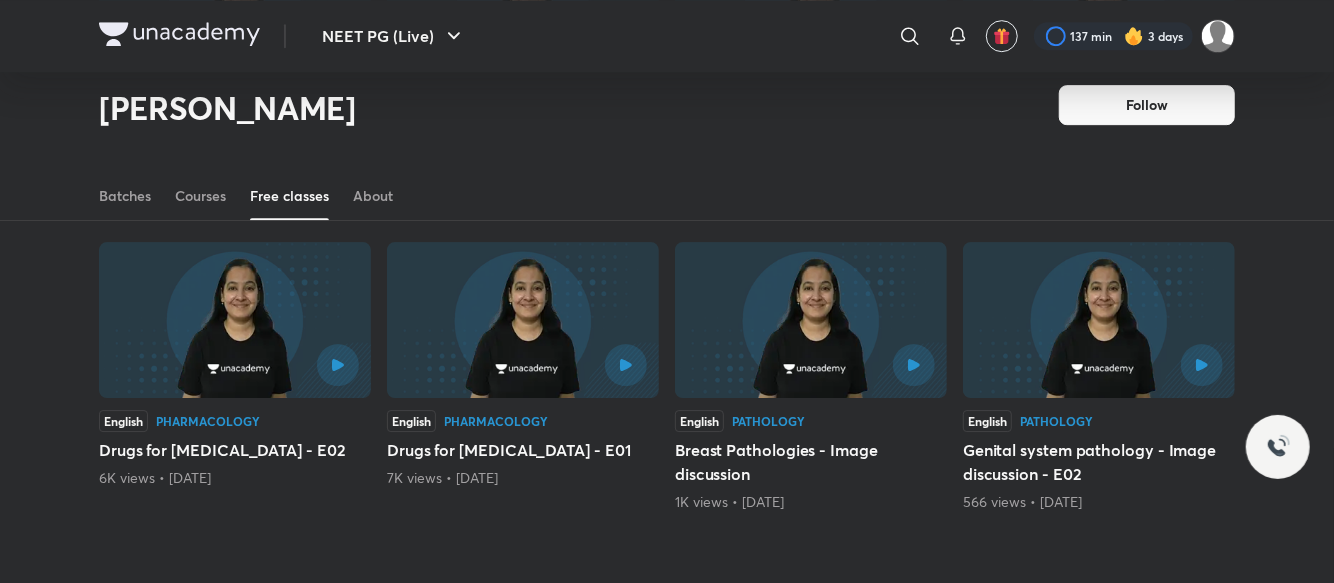 click on "View more" at bounding box center (667, 596) 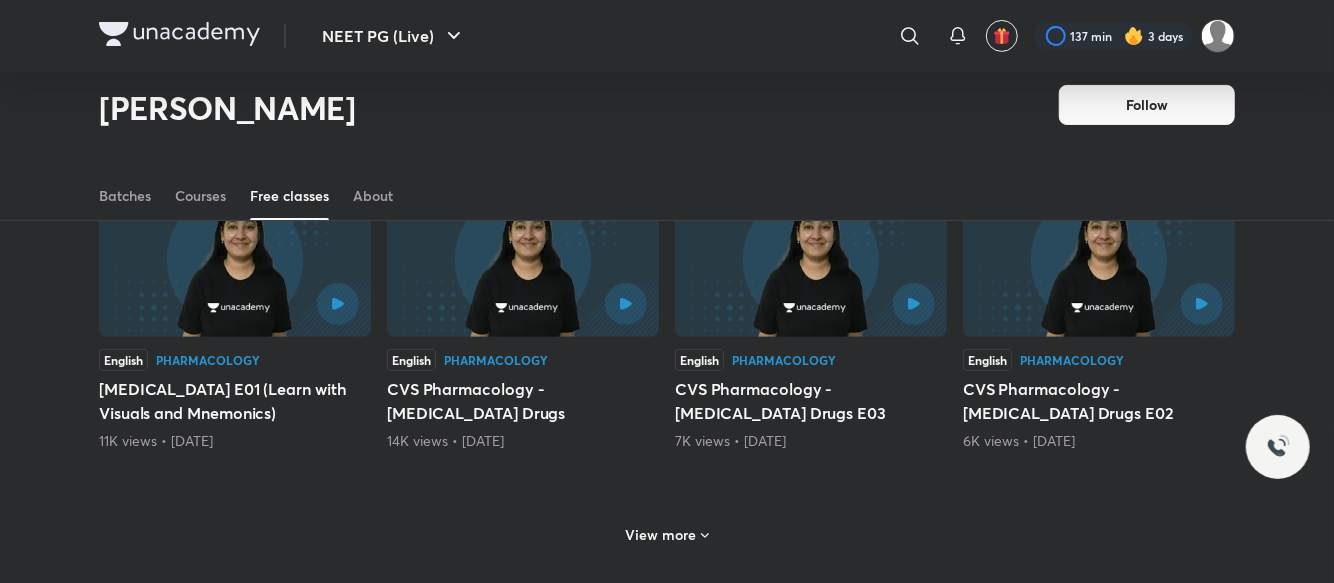 scroll, scrollTop: 8772, scrollLeft: 0, axis: vertical 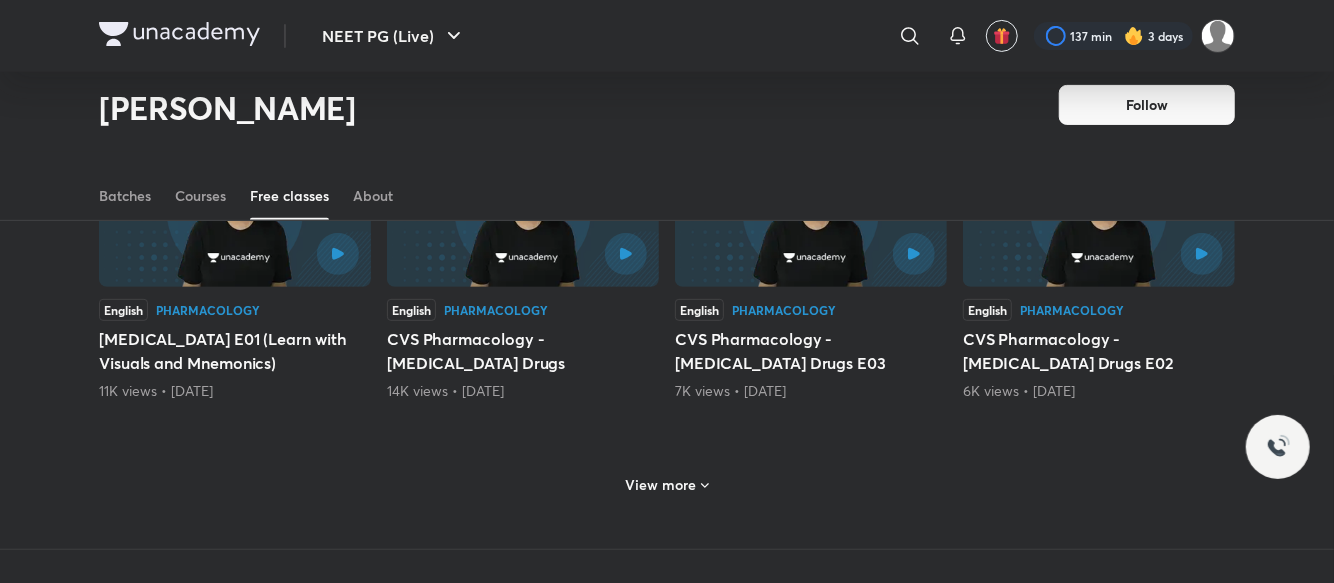 click on "View more" at bounding box center (667, 485) 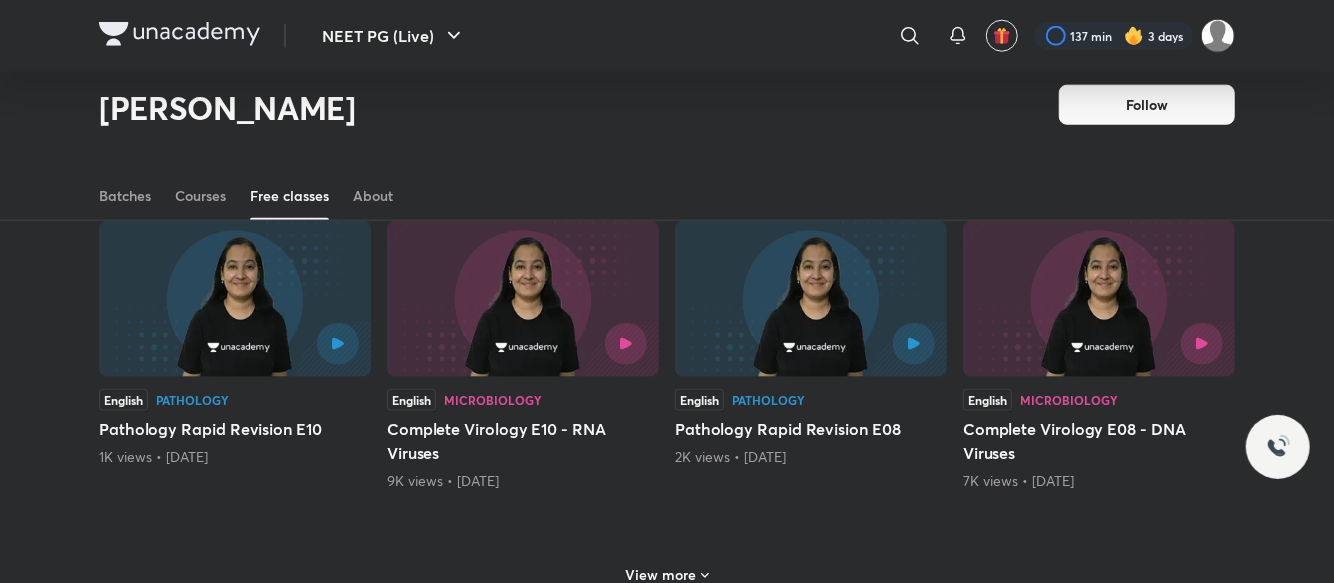 scroll, scrollTop: 9610, scrollLeft: 0, axis: vertical 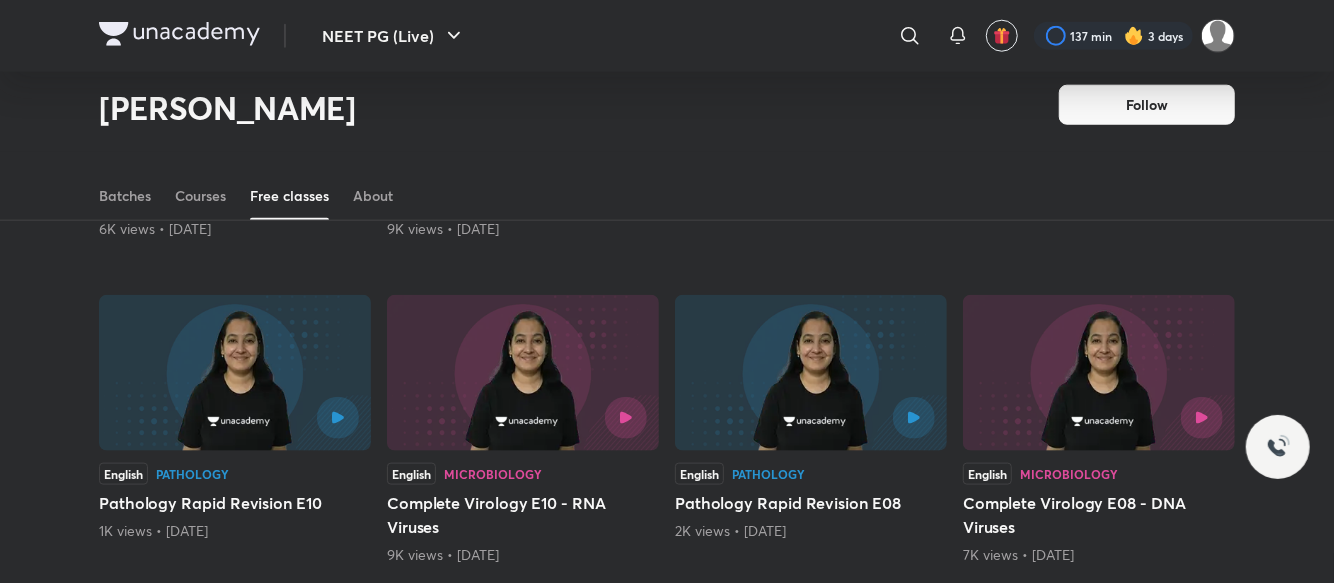 click on "View more" at bounding box center [667, 649] 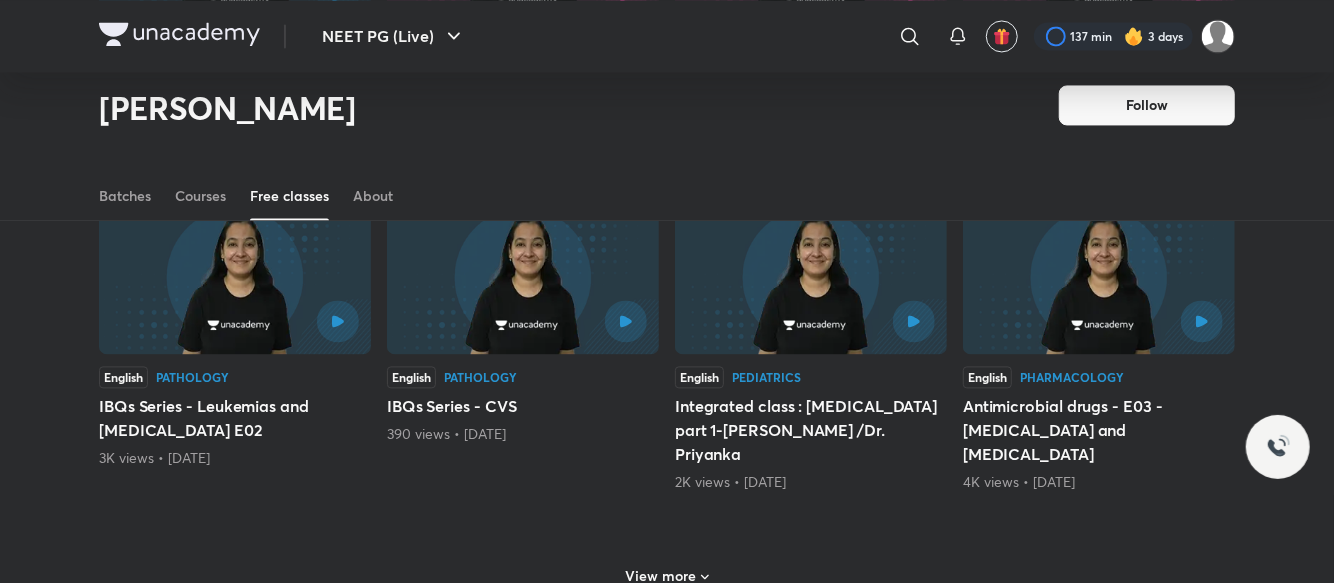 scroll, scrollTop: 10725, scrollLeft: 0, axis: vertical 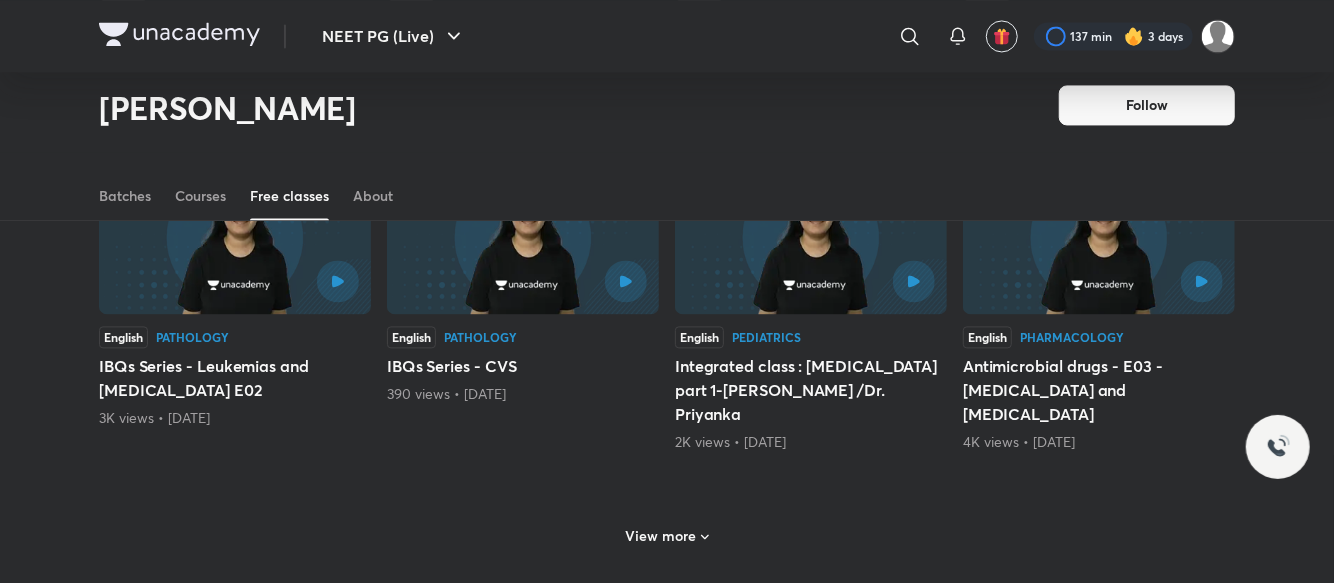 click on "View more" at bounding box center [667, 536] 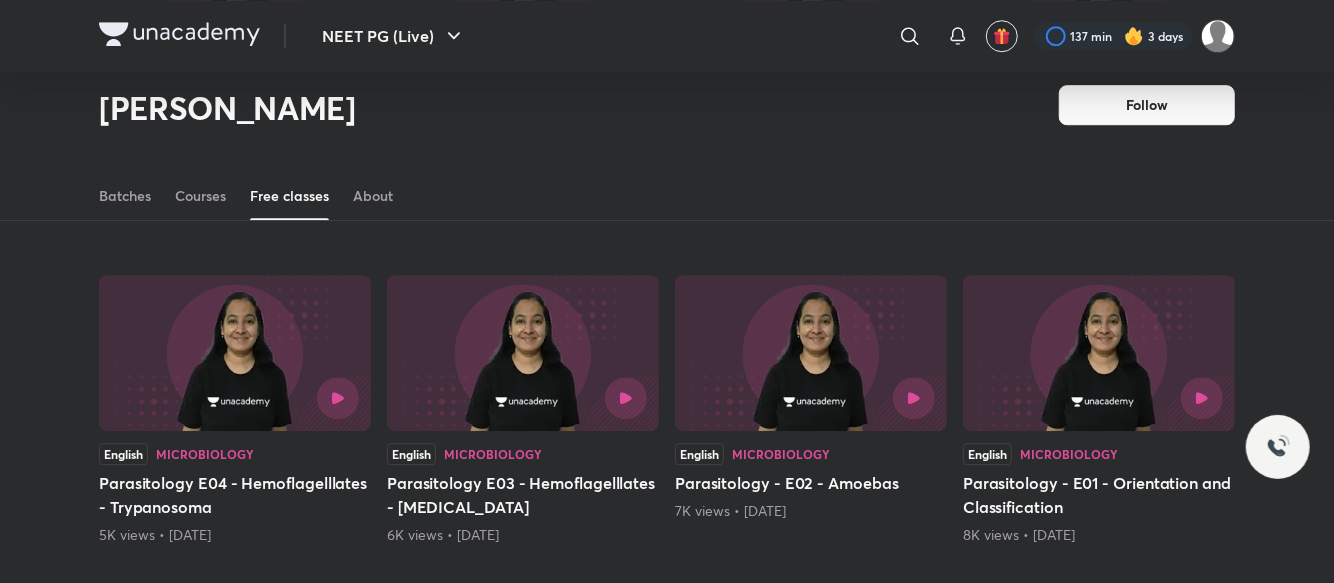 scroll, scrollTop: 11680, scrollLeft: 0, axis: vertical 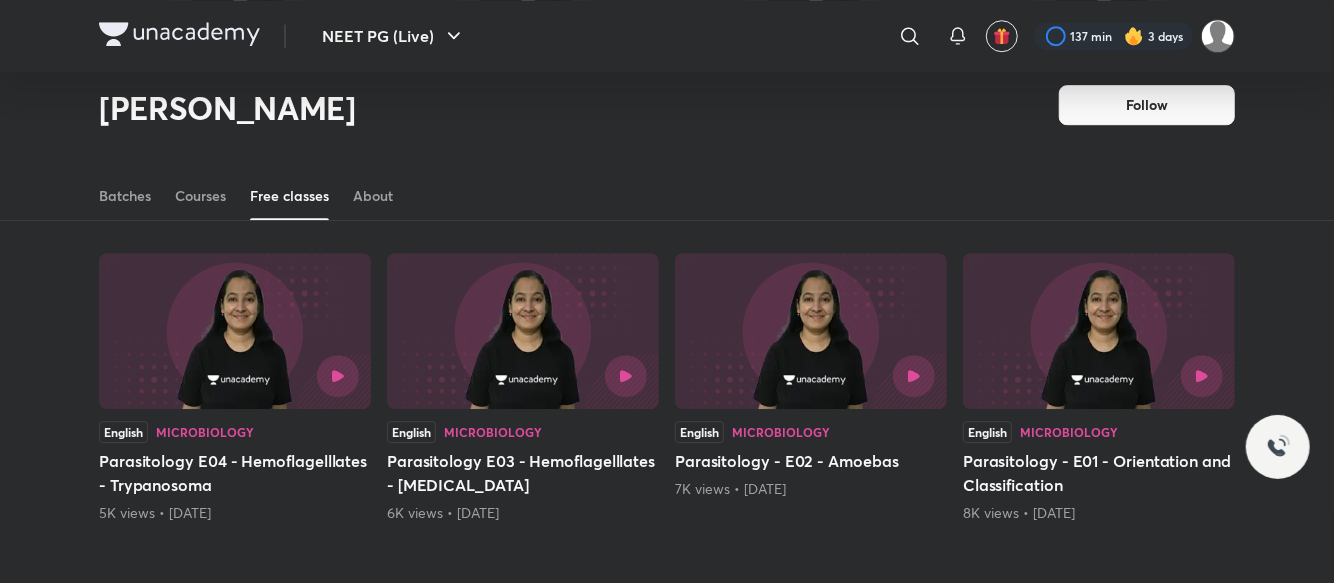 click on "View more" at bounding box center (661, 607) 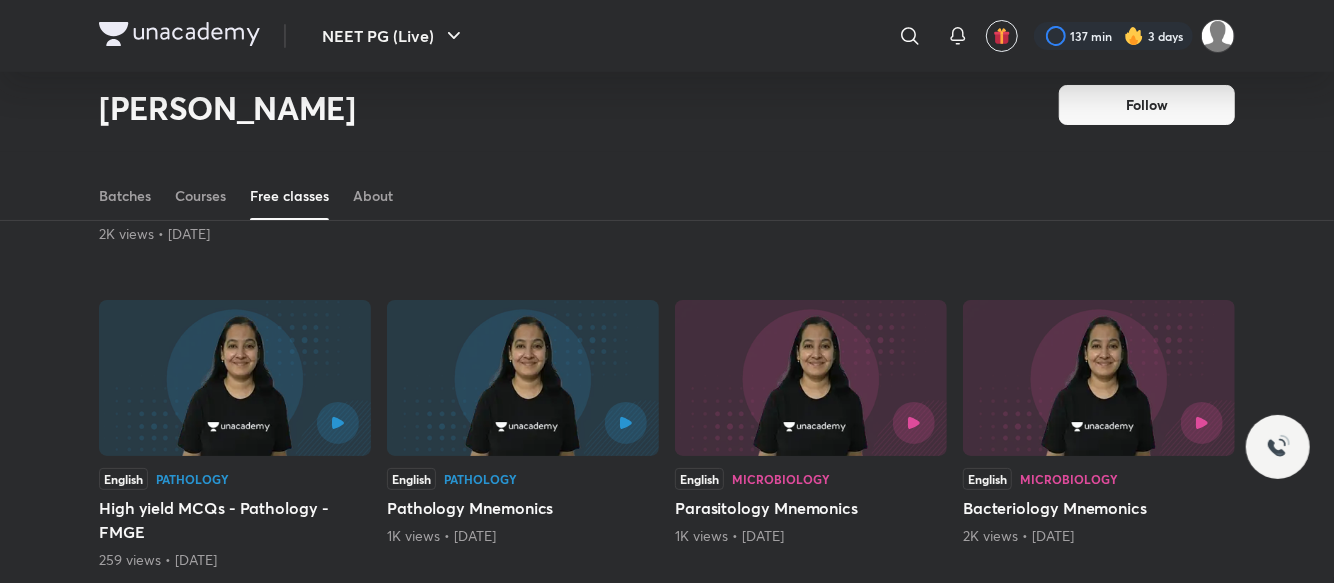 scroll, scrollTop: 12657, scrollLeft: 0, axis: vertical 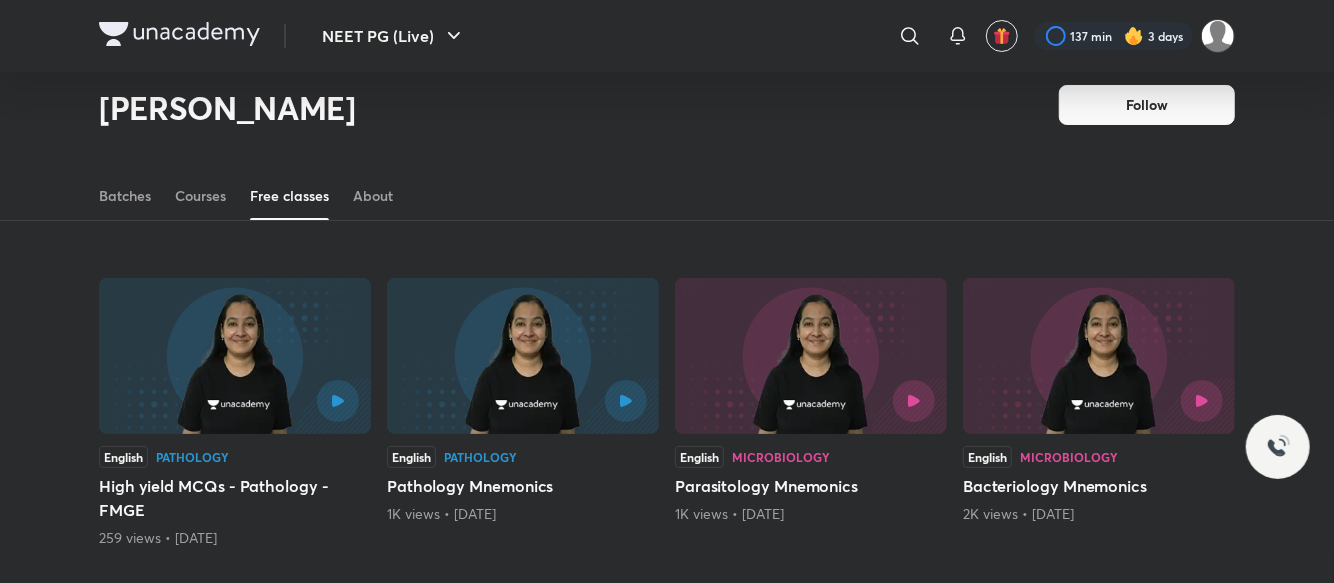 click on "View more" at bounding box center [661, 632] 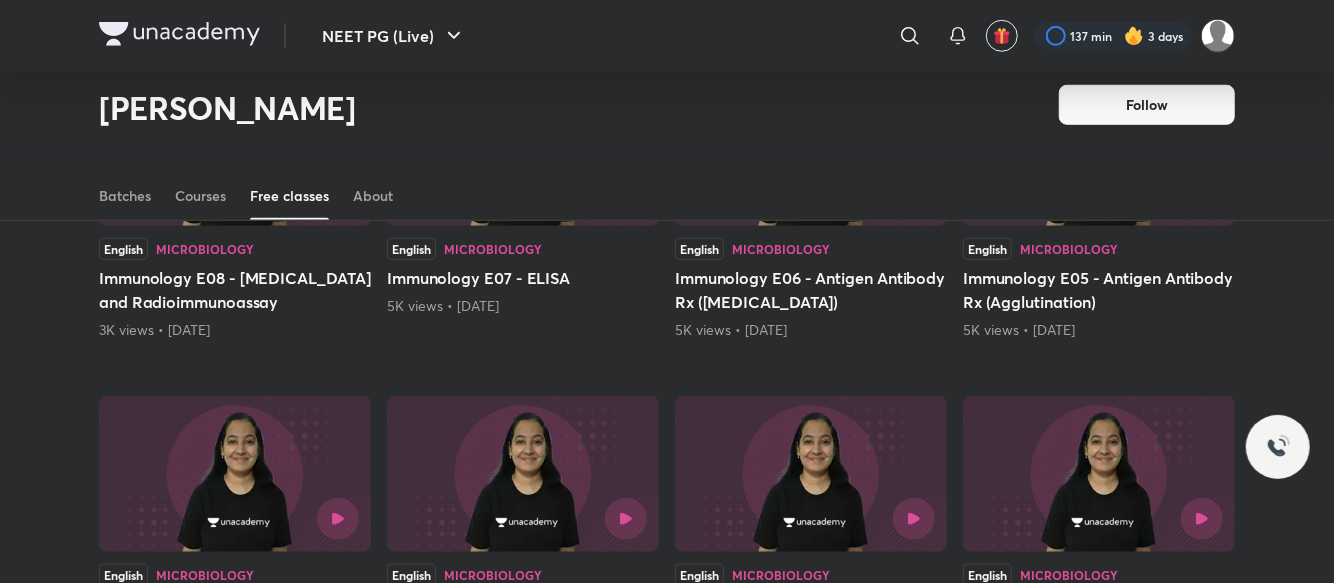 scroll, scrollTop: 13841, scrollLeft: 0, axis: vertical 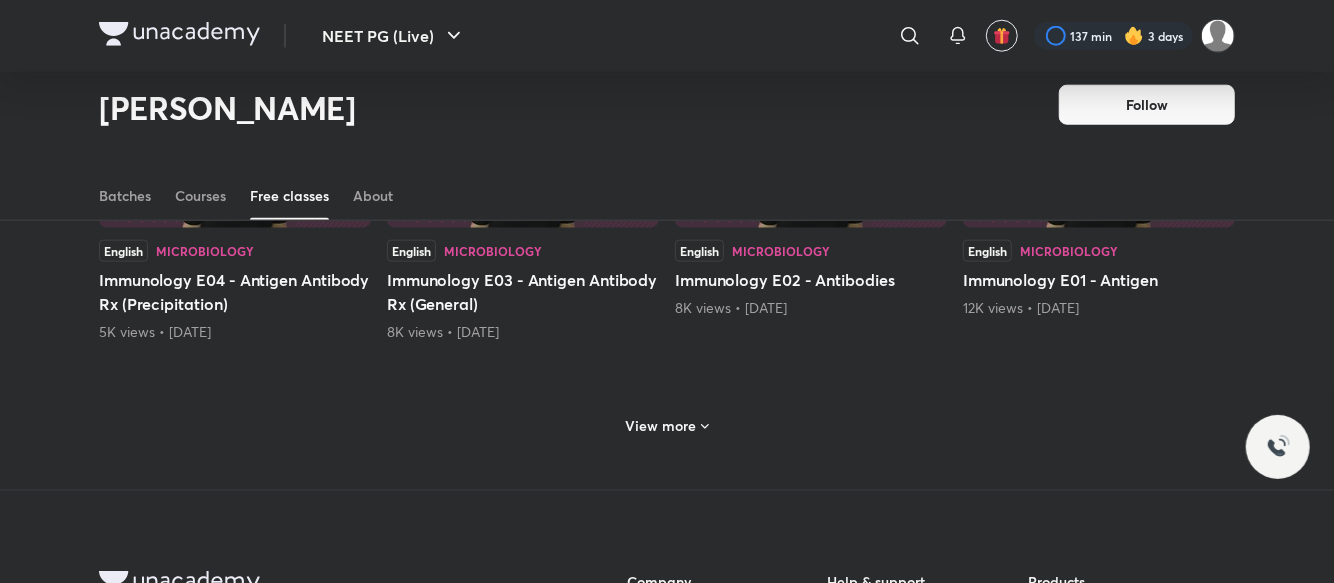 click on "View more" at bounding box center (667, 426) 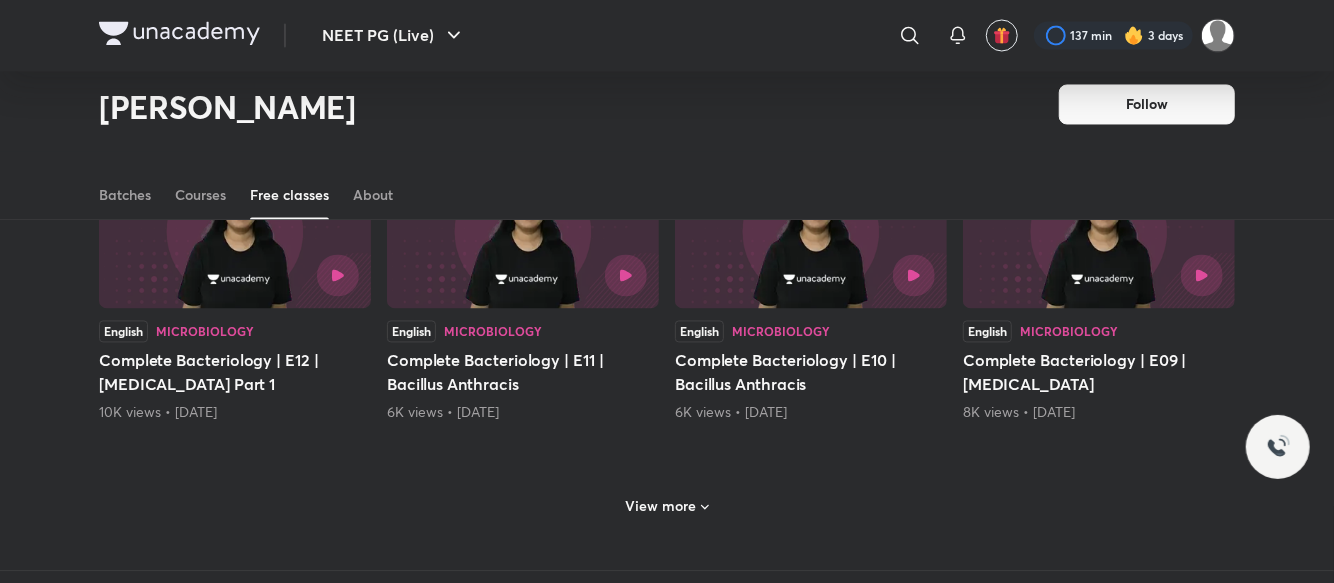 scroll, scrollTop: 14658, scrollLeft: 0, axis: vertical 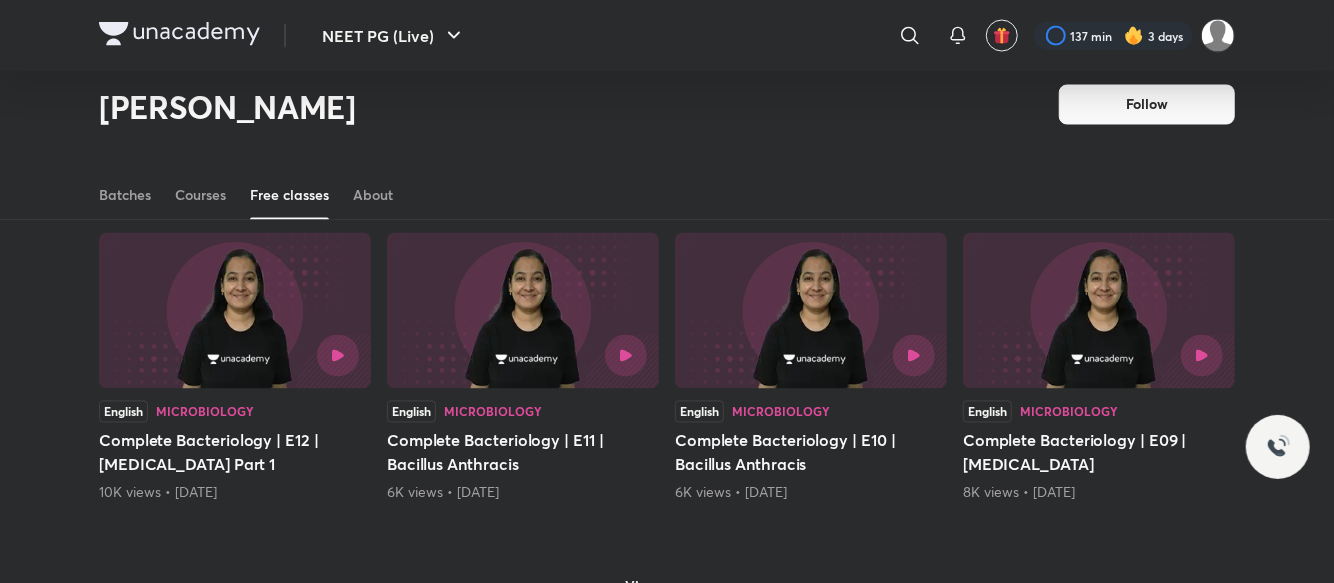 click on "View more" at bounding box center (661, 587) 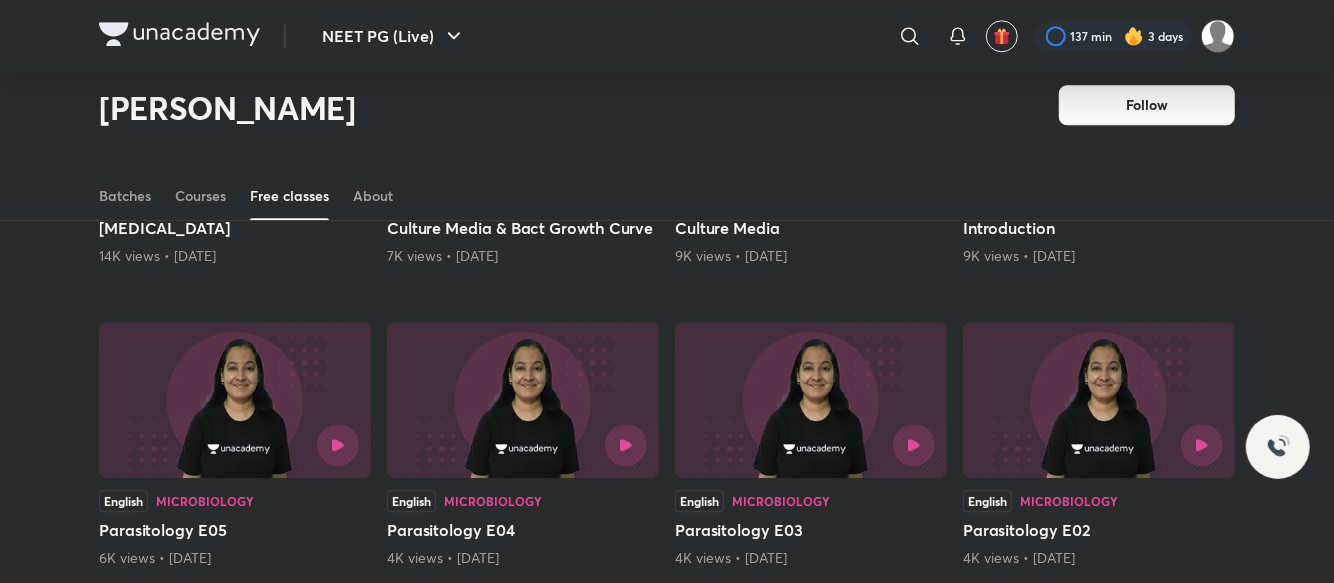 scroll, scrollTop: 15575, scrollLeft: 0, axis: vertical 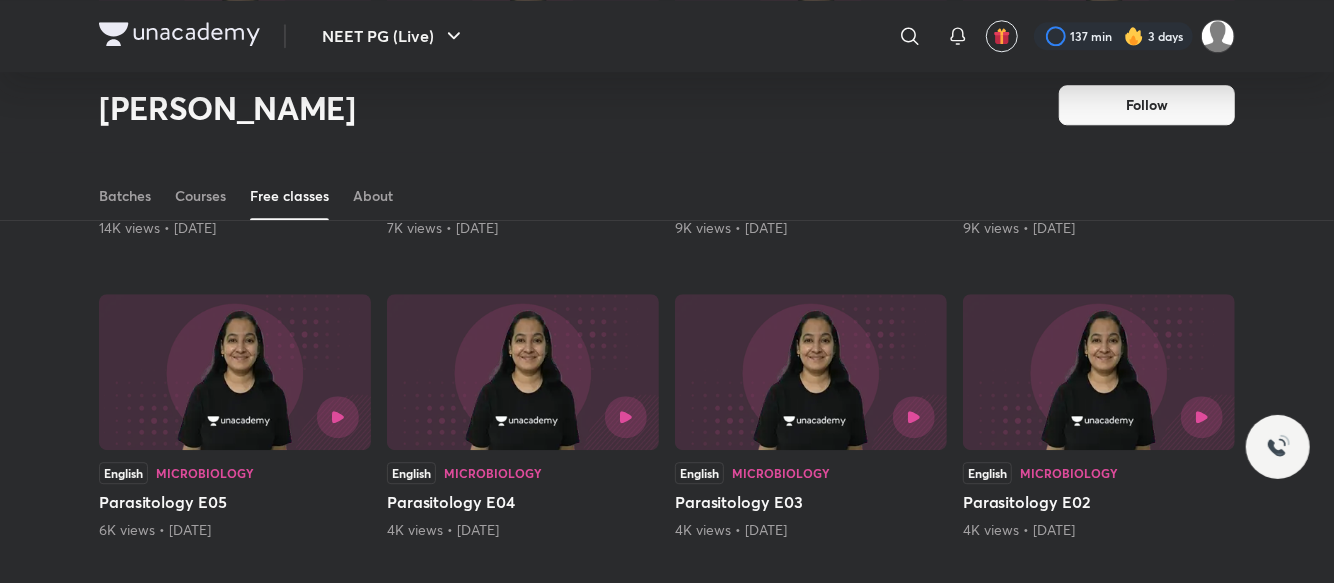 click on "View more" at bounding box center [667, 624] 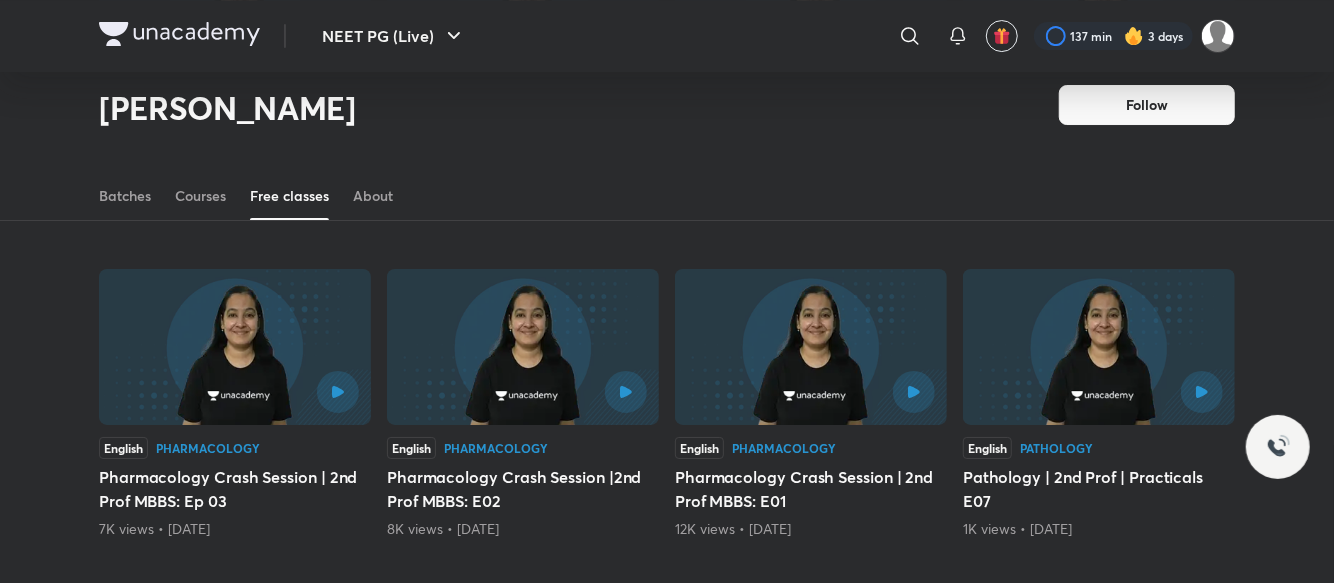 scroll, scrollTop: 16519, scrollLeft: 0, axis: vertical 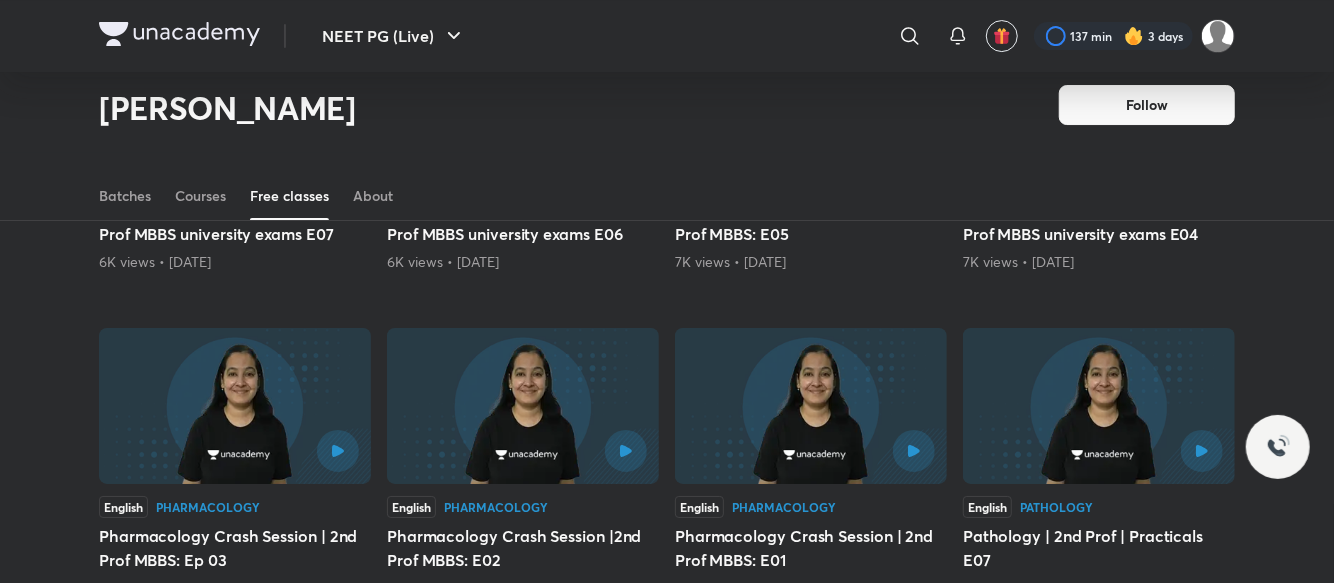 click on "View more" at bounding box center [667, 682] 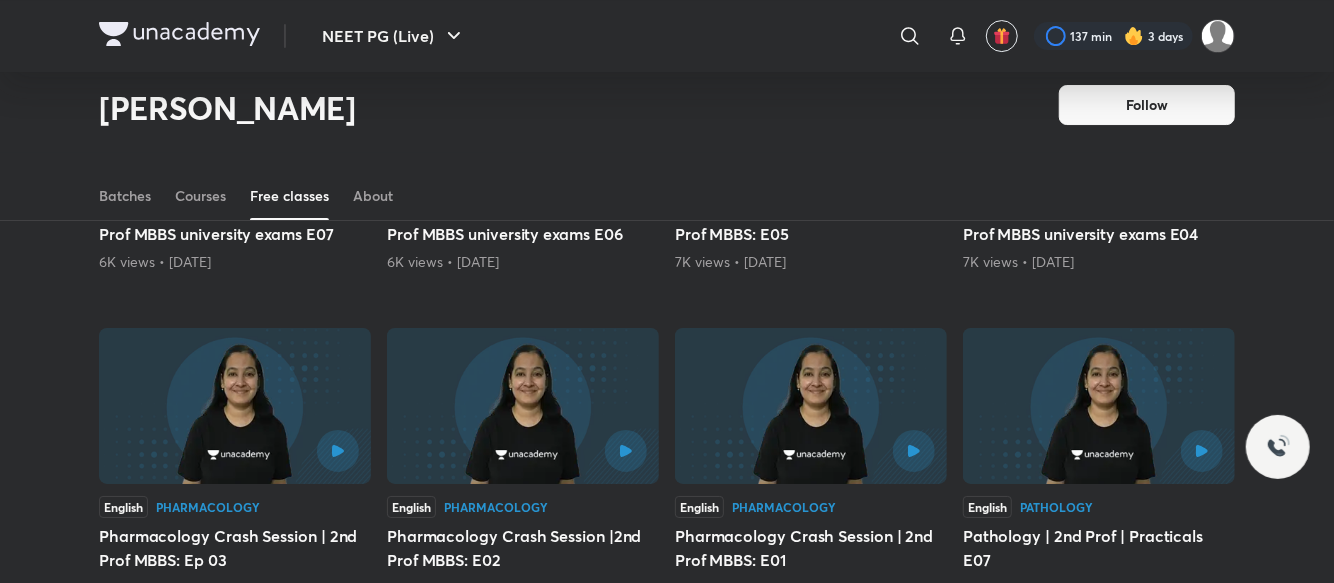 click at bounding box center (811, 732) 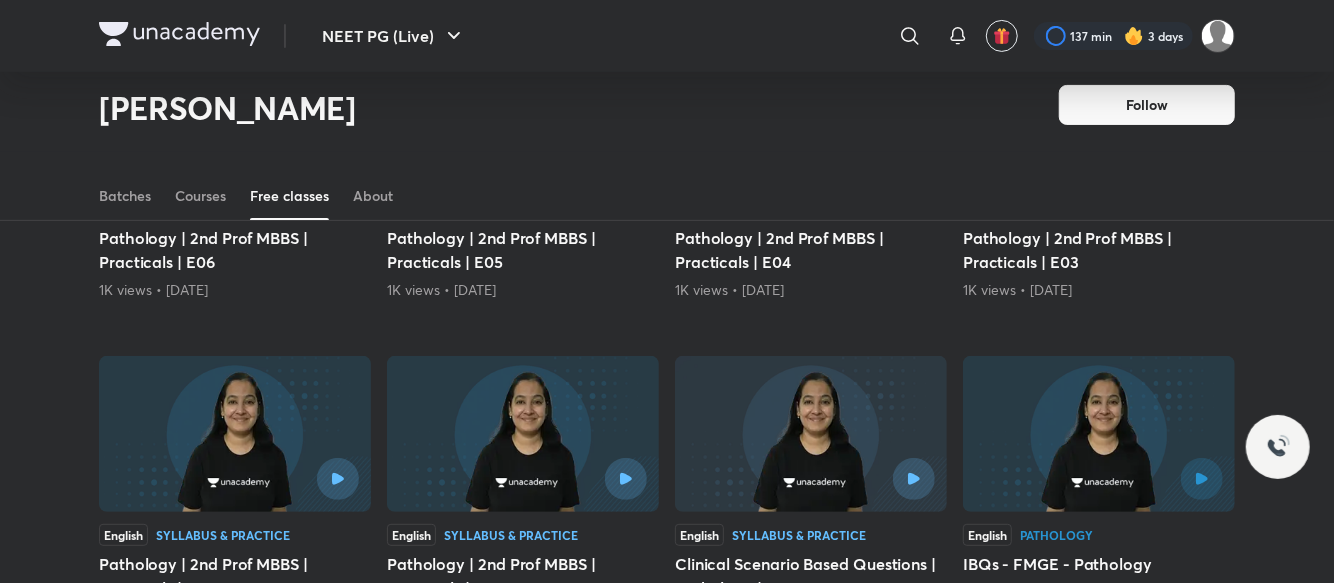 scroll, scrollTop: 17206, scrollLeft: 0, axis: vertical 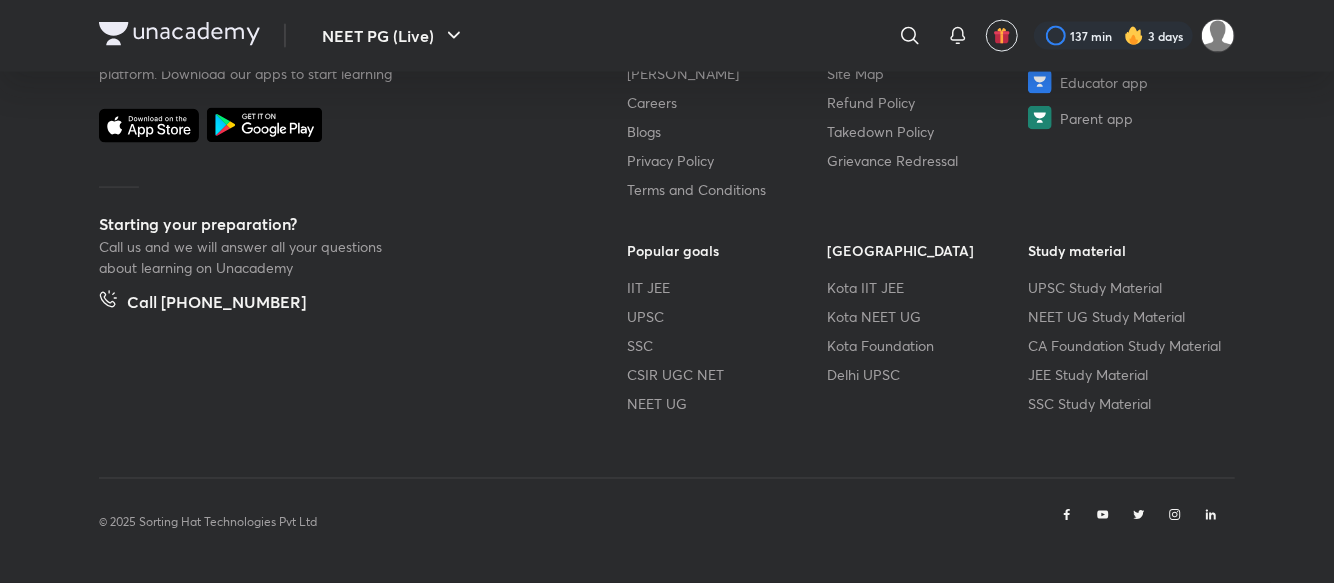 click on "NEET PG (Live) ​ 137 min 3 days NEET PG (Live) Free classes & tests More free classes Similar classes by [PERSON_NAME]   63.9K 50 Must-Know Topics Part 10-Virology [PERSON_NAME] [DATE] • 2h    3.8K Strategies and Time Table for NEET PG 2023 Dr [PERSON_NAME] [DATE] • 1h    7.5K [PERSON_NAME] MD (KBMD)- Ep 1- [MEDICAL_DATA] (Integrated) [PERSON_NAME][MEDICAL_DATA] [DATE] • 1h    1.7K Special Class Marathon on Important Topics for FMGE - Physiology [PERSON_NAME] [DATE] • 1h    1.2K Special Class Marathon on Important Topics for FMGE - Pharmacology [PERSON_NAME] [DATE] • 1h    1.9K Making the Right Decisions: Sequence of counselling [PERSON_NAME] [DATE] • 1h    883 Image based MCQ - part - I [PERSON_NAME] [DATE] • 1h    34 Target May AIIMS 2020 - AIIMS New Pattern Questions [PERSON_NAME] R [DATE] • 1h  Syllabus & Practice    • free class Pathology | 2nd Prof MBBS | Practicals | E04 [DATE] • 1.2K views 49:25 EN Syllabus & Practice" at bounding box center (667, -511) 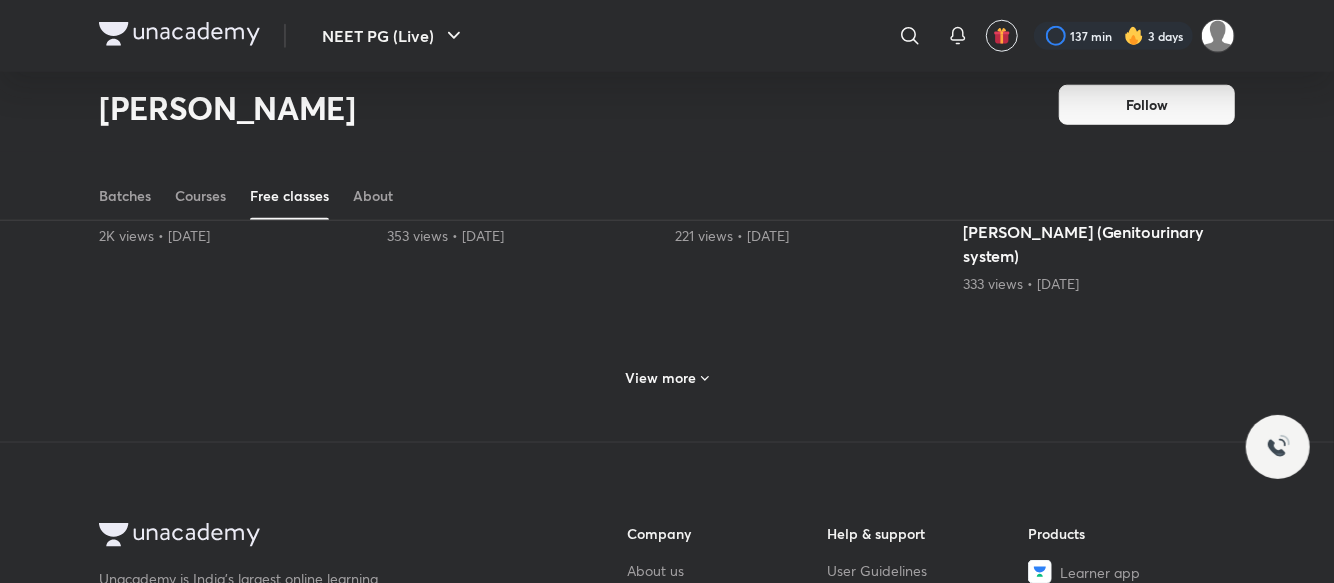 scroll, scrollTop: 1040, scrollLeft: 0, axis: vertical 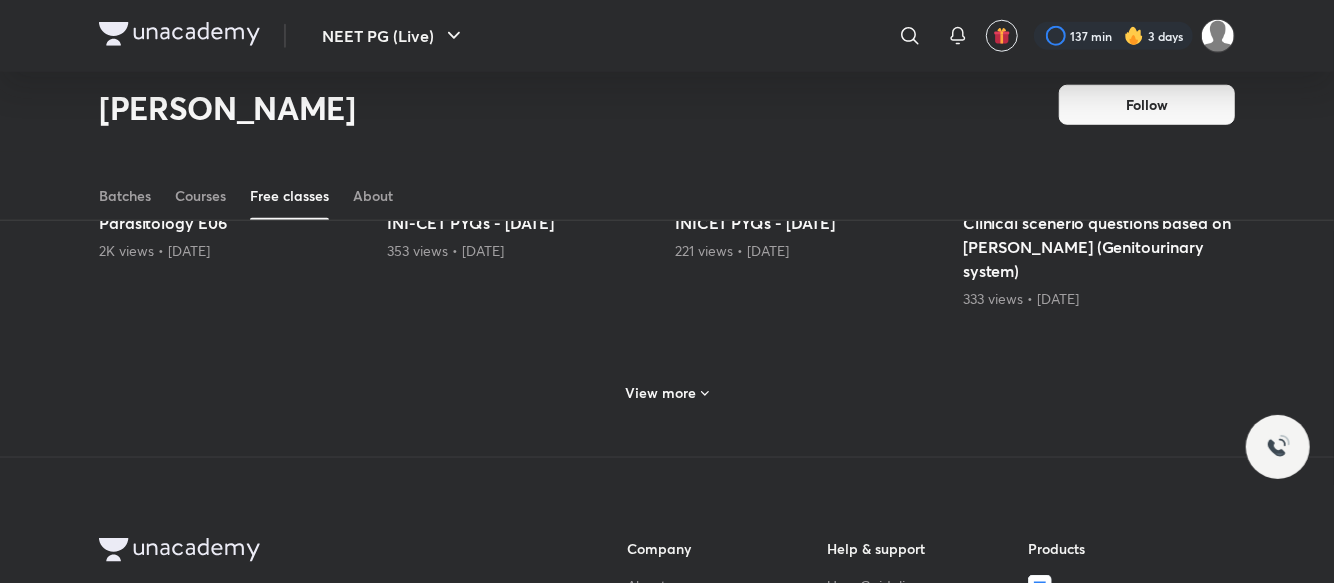 click on "View more" at bounding box center [667, 391] 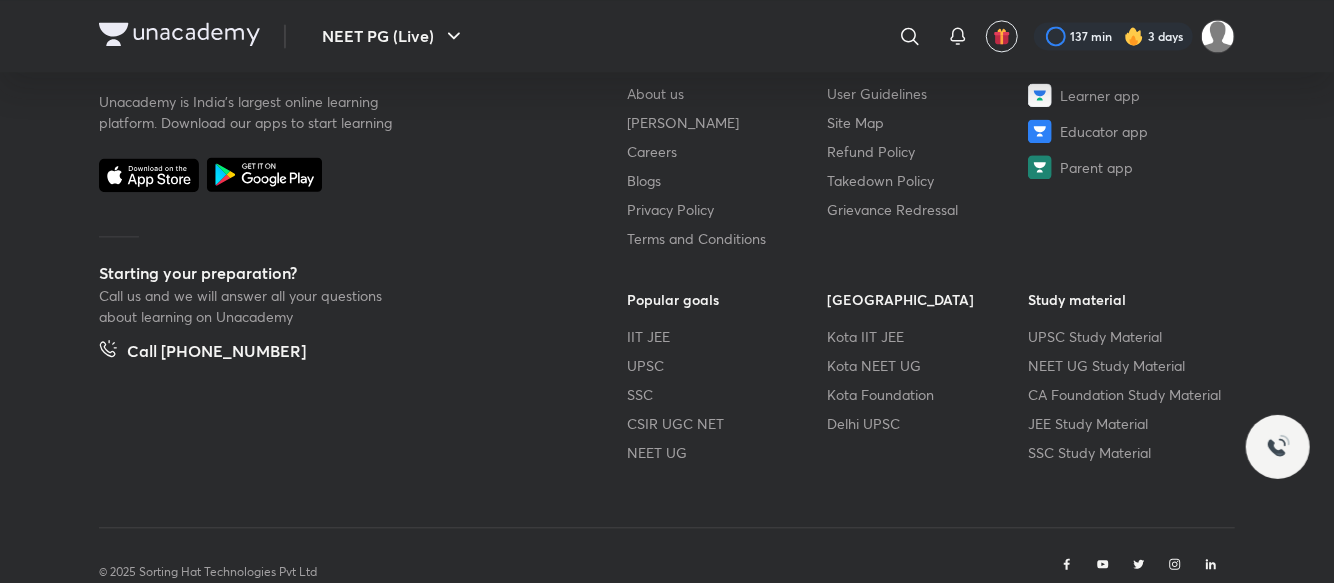 scroll, scrollTop: 1976, scrollLeft: 0, axis: vertical 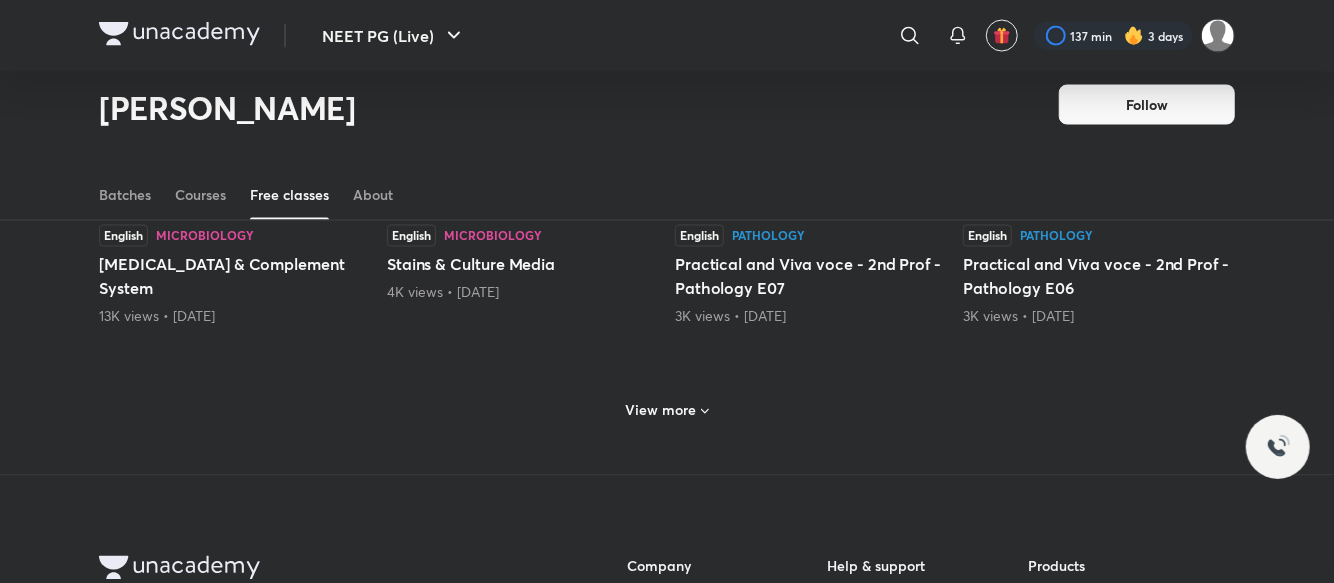 click on "View more" at bounding box center [661, 411] 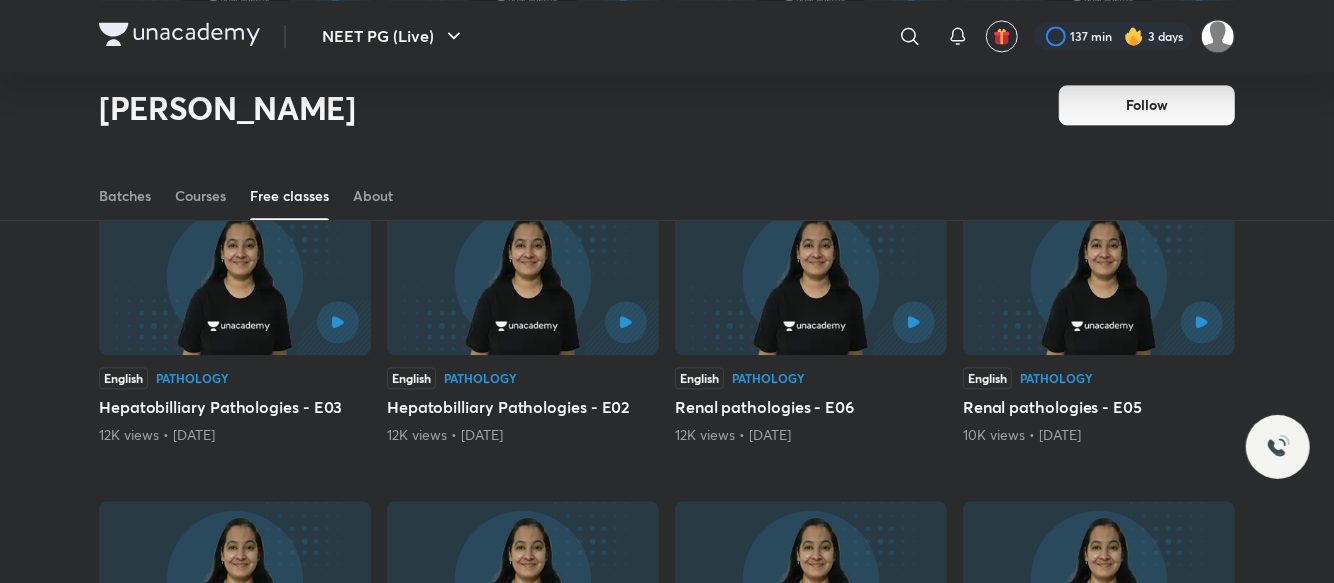 scroll, scrollTop: 2997, scrollLeft: 0, axis: vertical 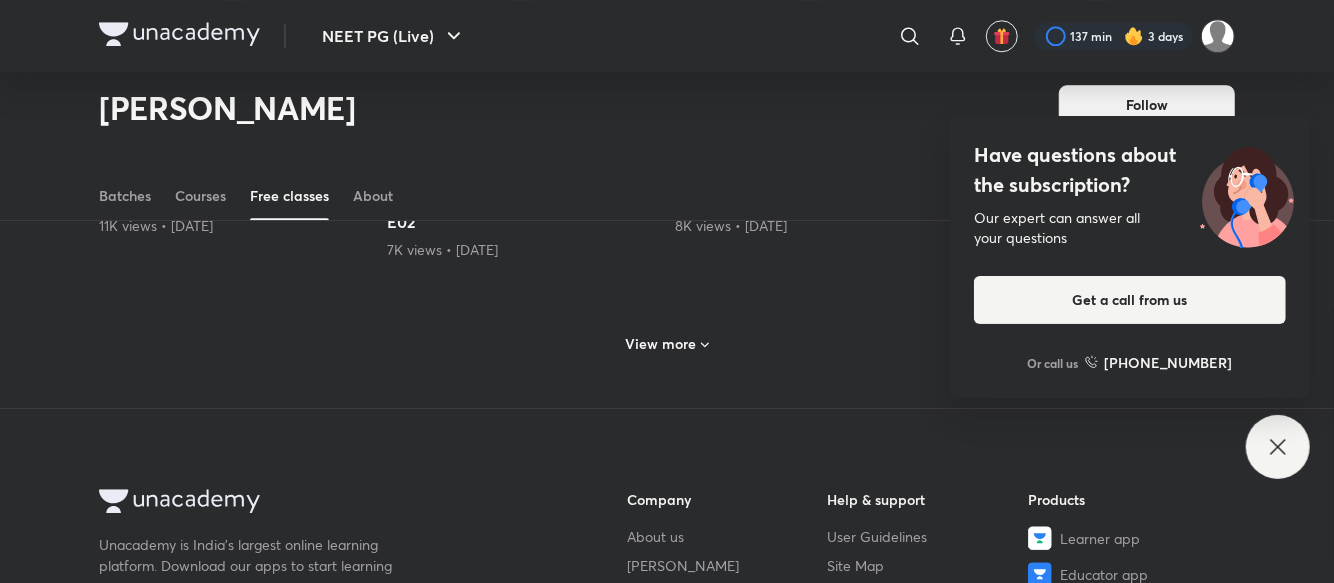 click on "View more" at bounding box center (661, 344) 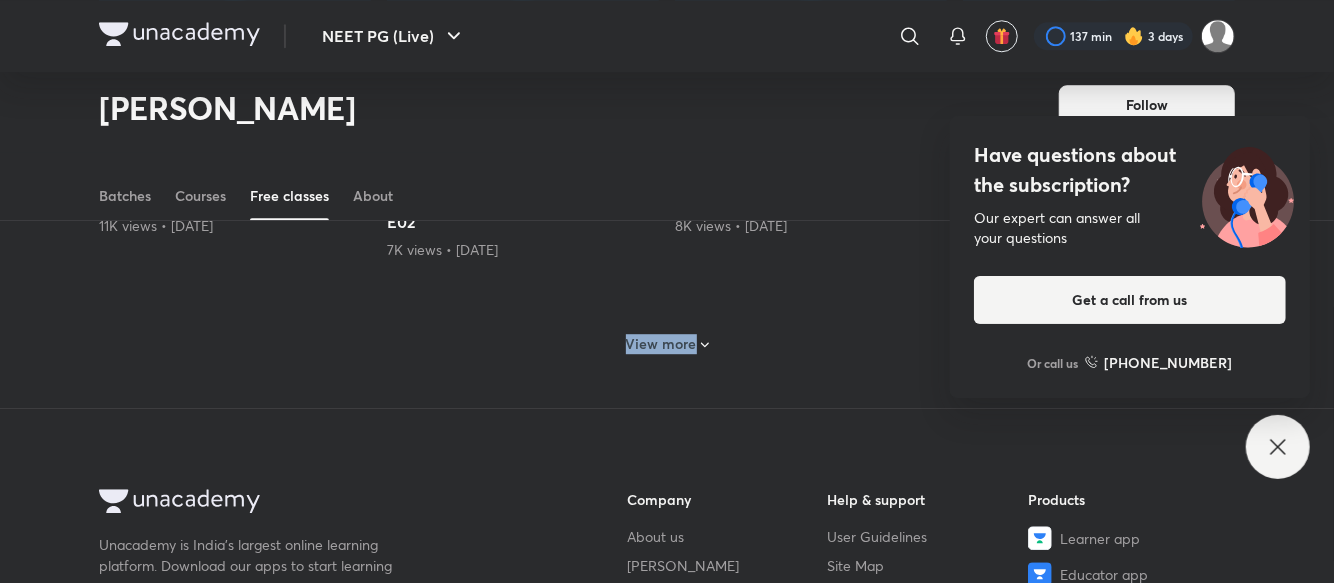 click on "English Pathology Complete Oncology E01 5K views  •  [DATE] English Pathology Hemolytic aneamias- Episode 1 4K views  •  [DATE] English Pathology Complete Pathology by Dr [PERSON_NAME] -Orientation & Introduction - part 2 11K views  •  [DATE] English Pathology Hemolytic aneamias - Episode 2 3K views  •  [DATE] English Pathology Hemolytic Anaemias - Episode 3 2K views  •  [DATE] English Pathology General Pathology - Neoplasia - E01 3K views  •  [DATE] English Medicine Hepatology - Med - Path integrated session 1K views  •  [DATE] English Microbiology Parasitology E05 4K views  •  [DATE] English Microbiology Parasitology E06 2K views  •  [DATE] English Pathology INI-CET PYQs - [DATE] 353 views  •  [DATE] English Pathology INICET PYQs - [DATE] 221 views  •  [DATE] English Pathology Clinical scenerio questions based on [PERSON_NAME] (Genitourinary system) 333 views  •  [DATE] English Pathology 197 views  •  [DATE] English" at bounding box center [667, -1105] 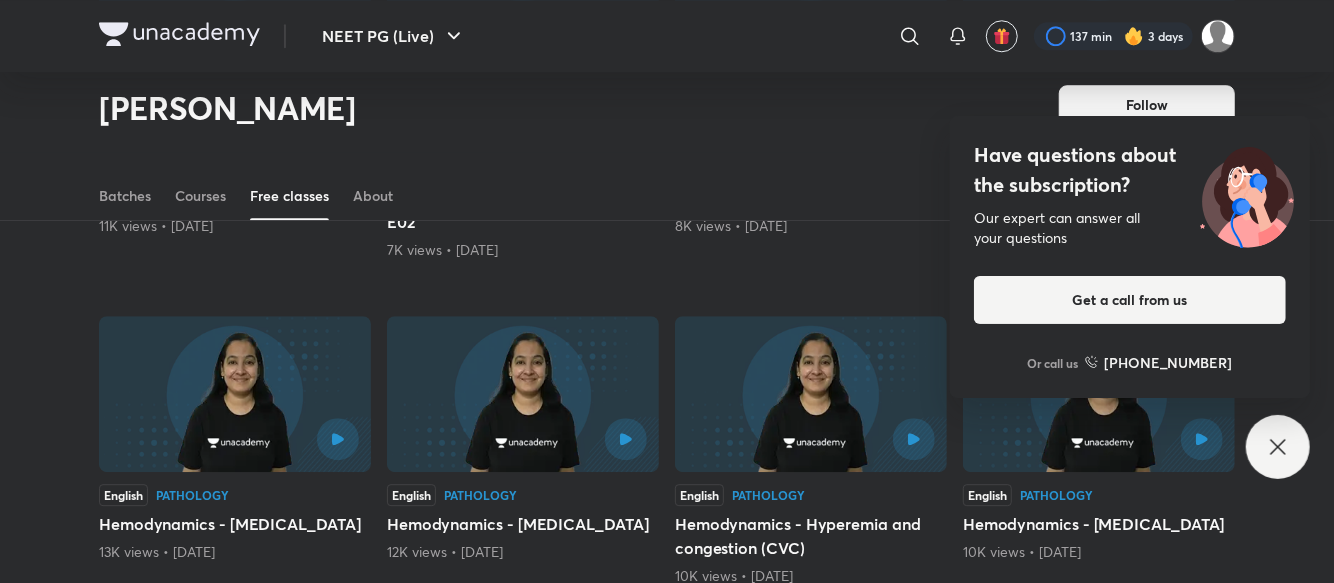 click on "Have questions about the subscription? Our expert can answer all your questions Get a call from us Or call us [PHONE_NUMBER]" at bounding box center (1278, 447) 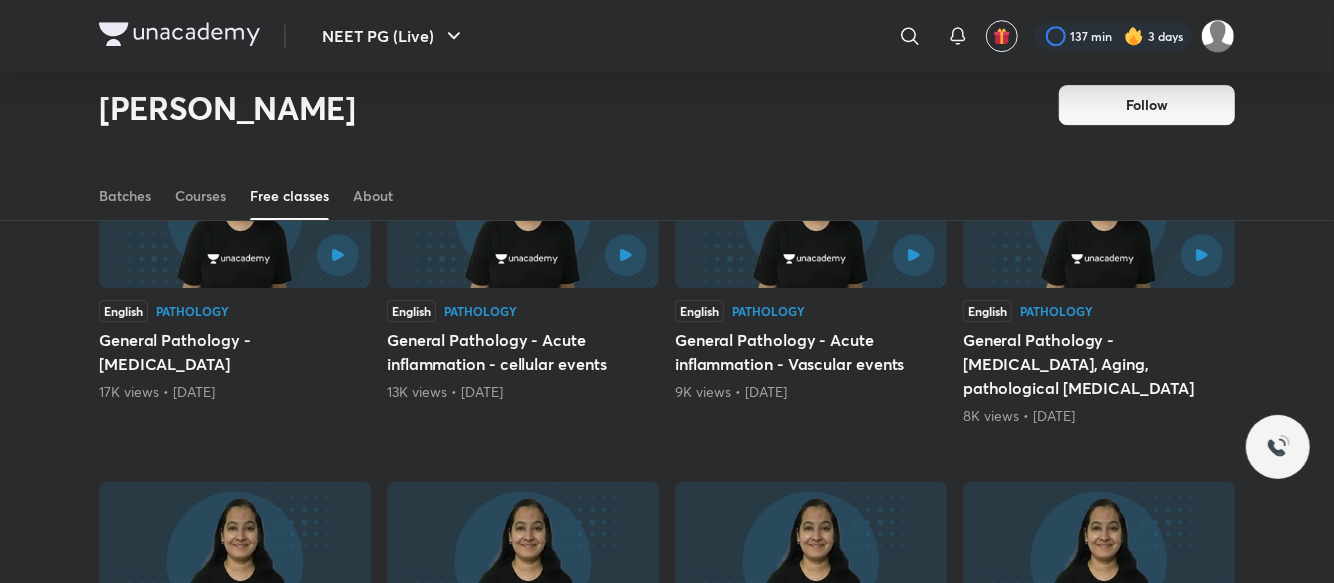 scroll, scrollTop: 4017, scrollLeft: 0, axis: vertical 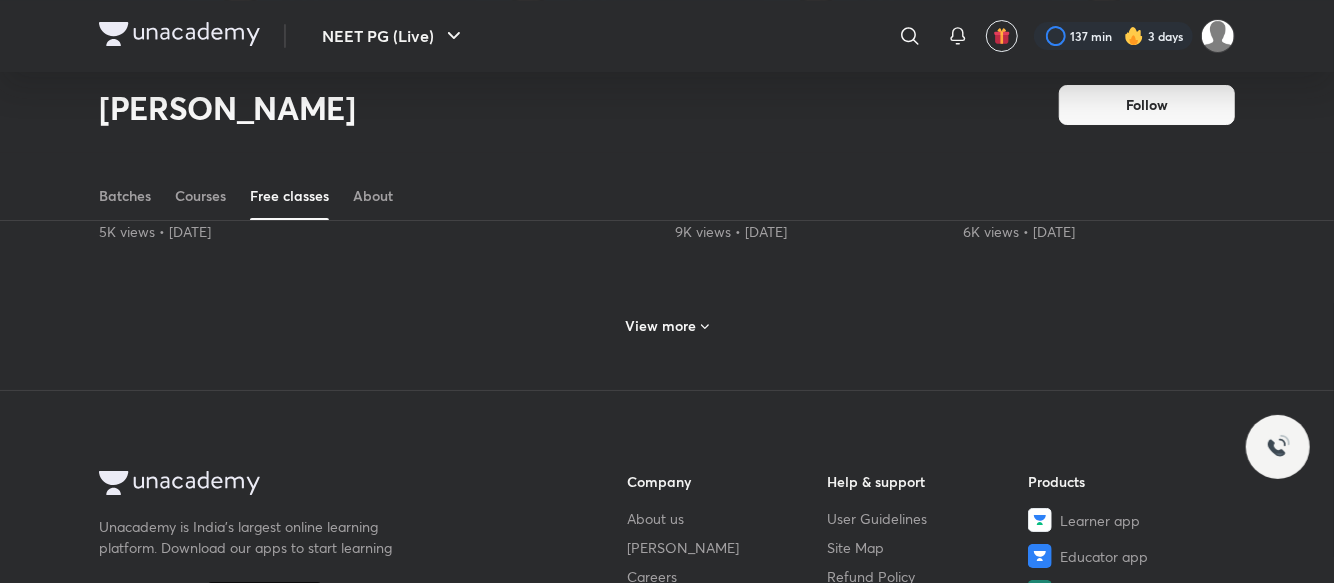 click on "View more" at bounding box center (661, 326) 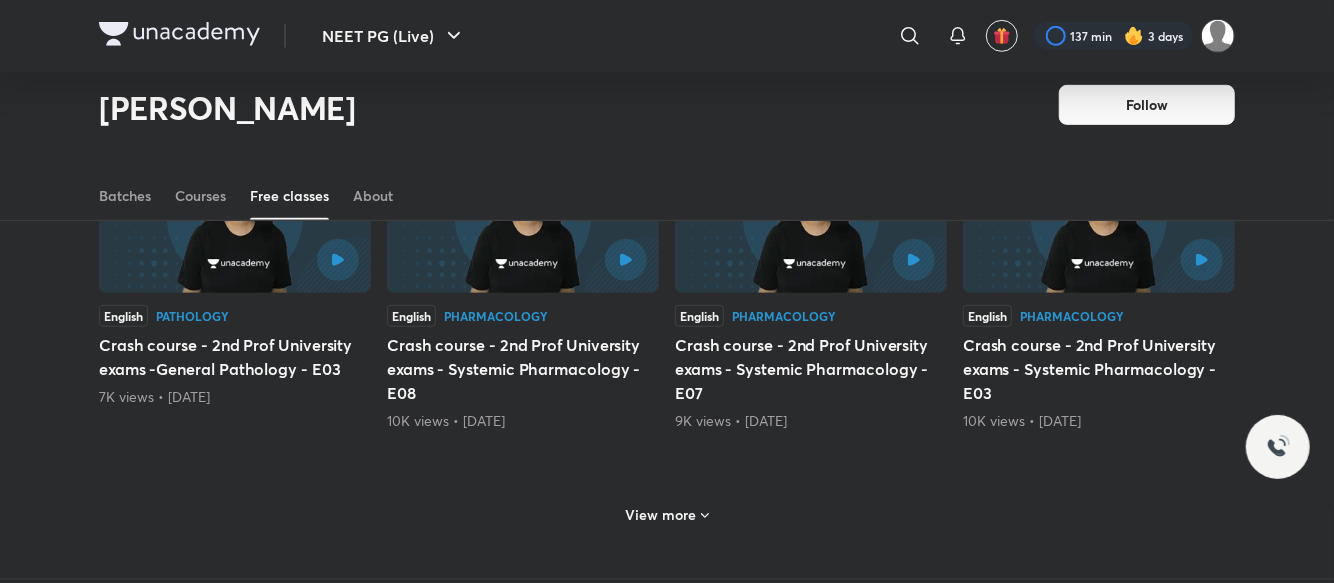 scroll, scrollTop: 4882, scrollLeft: 0, axis: vertical 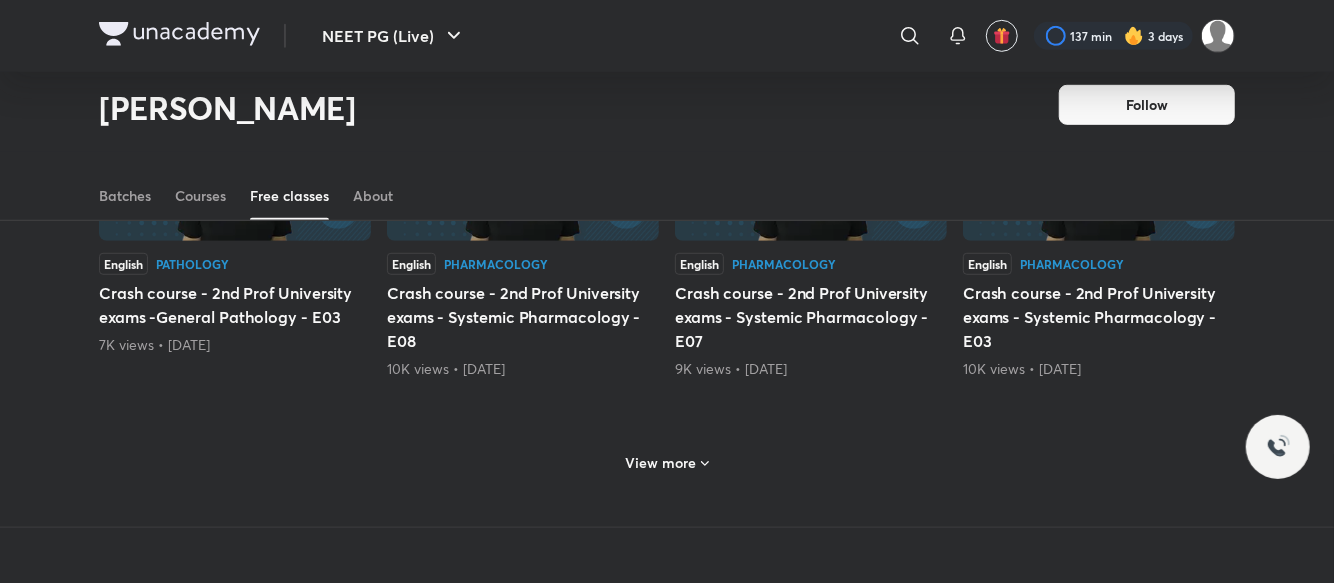 click on "View more" at bounding box center [661, 463] 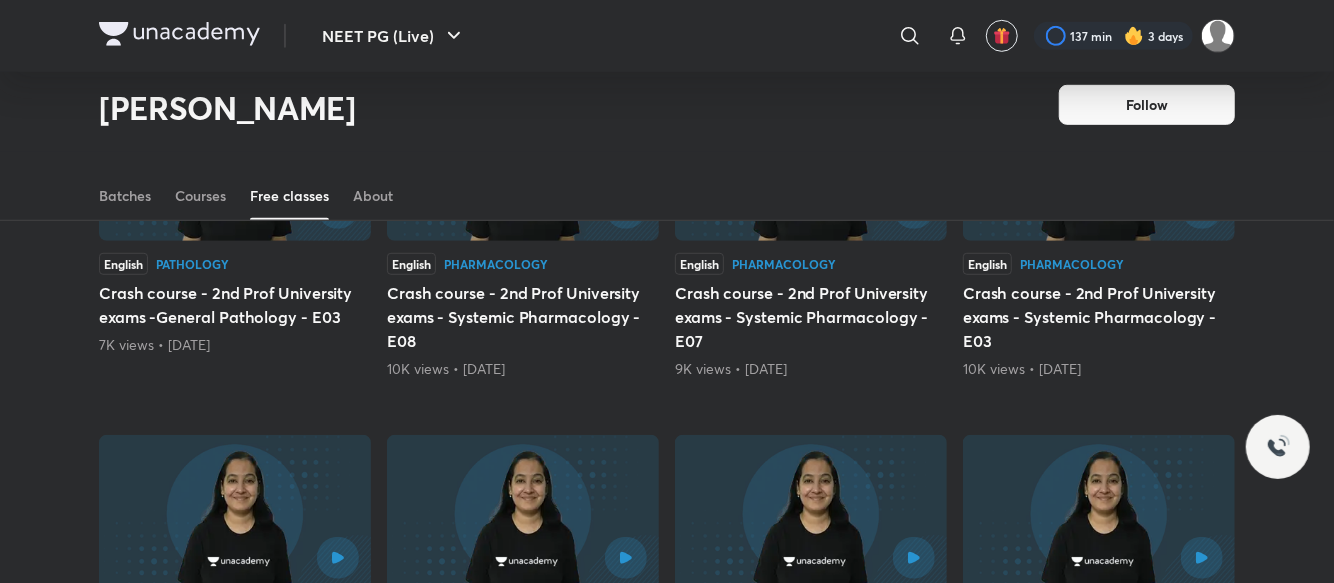 click on "NEET PG (Live) ​ 137 min 3 days [PERSON_NAME] Follow Watch mins 41M Dedications 857 Followers 43K Follow Follow Follow Batches Courses Free classes About Latest Popular English Pathology Complete Oncology E01 5K views  •  [DATE] English Pathology Hemolytic aneamias- Episode 1 4K views  •  [DATE] English Pathology Complete Pathology by Dr [PERSON_NAME] -Orientation & Introduction - part 2 11K views  •  [DATE] English Pathology Hemolytic aneamias - Episode 2 3K views  •  [DATE] English Pathology Hemolytic Anaemias - Episode 3 2K views  •  [DATE] English Pathology General Pathology - Neoplasia - E01 3K views  •  [DATE] English Medicine Hepatology - Med - Path integrated session 1K views  •  [DATE] English Microbiology Parasitology E05 4K views  •  [DATE] English Microbiology Parasitology E06 2K views  •  [DATE] English Pathology INI-CET PYQs - [DATE] 353 views  •  [DATE] English Pathology INICET PYQs - [DATE] English Pathology   UPSC" at bounding box center [667, -1343] 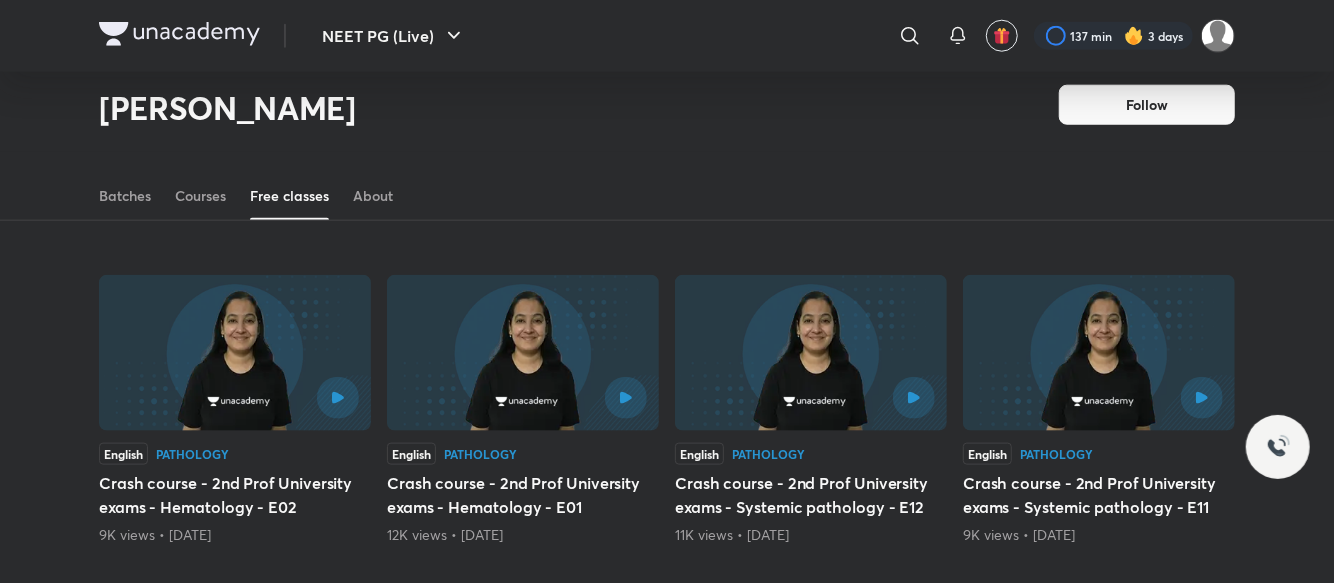 scroll, scrollTop: 5902, scrollLeft: 0, axis: vertical 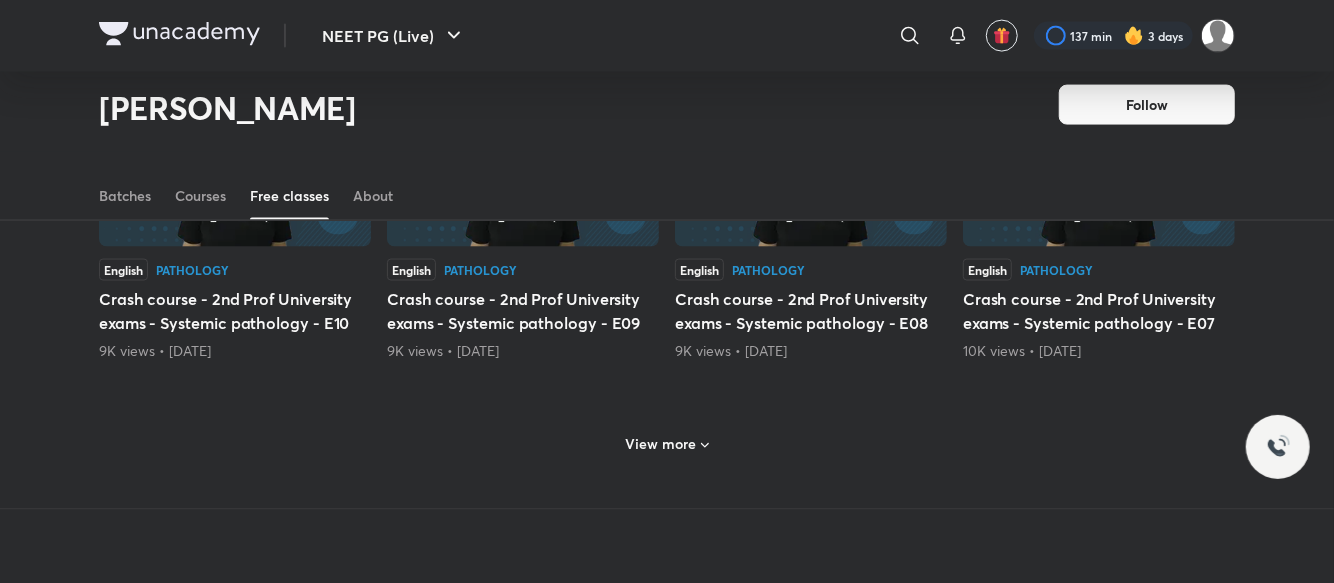 click on "View more" at bounding box center (661, 445) 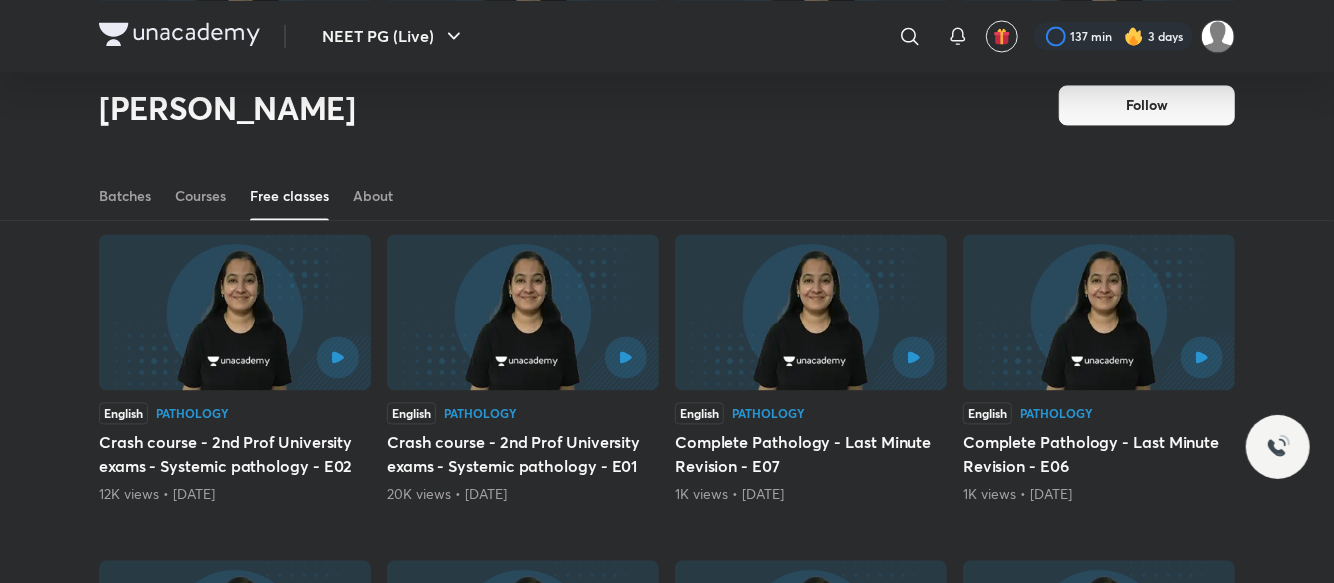 scroll, scrollTop: 6922, scrollLeft: 0, axis: vertical 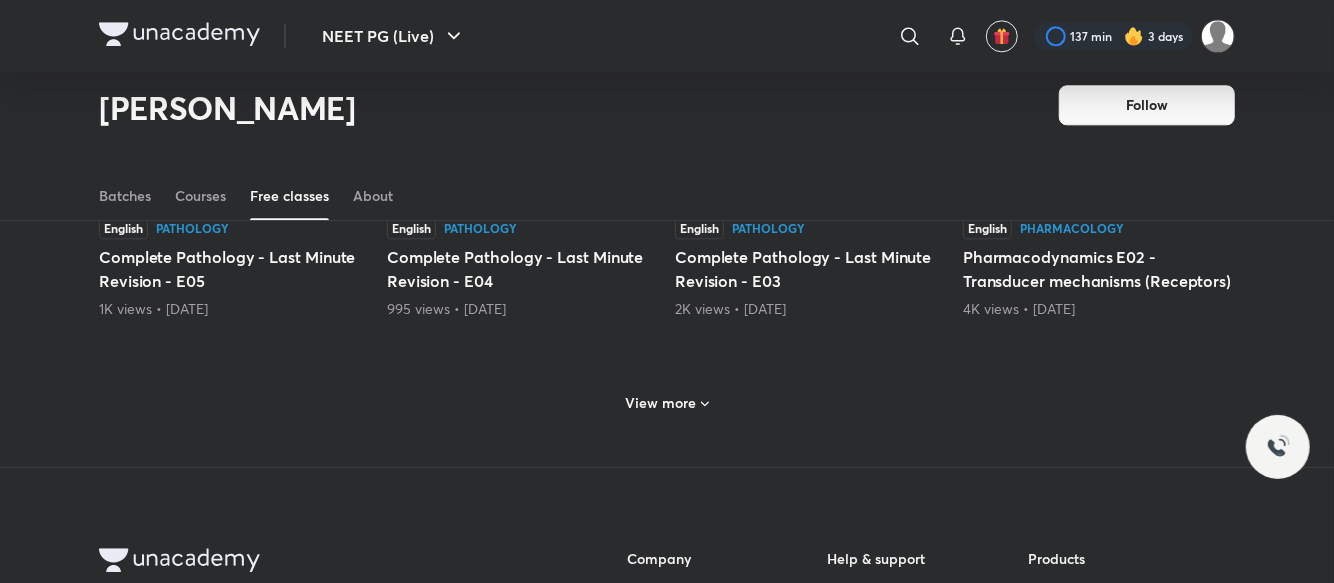 click on "English Pathology Complete Oncology E01 5K views  •  [DATE] English Pathology Hemolytic aneamias- Episode 1 4K views  •  [DATE] English Pathology Complete Pathology by Dr [PERSON_NAME] -Orientation & Introduction - part 2 11K views  •  [DATE] English Pathology Hemolytic aneamias - Episode 2 3K views  •  [DATE] English Pathology Hemolytic Anaemias - Episode 3 2K views  •  [DATE] English Pathology General Pathology - Neoplasia - E01 3K views  •  [DATE] English Medicine Hepatology - Med - Path integrated session 1K views  •  [DATE] English Microbiology Parasitology E05 4K views  •  [DATE] English Microbiology Parasitology E06 2K views  •  [DATE] English Pathology INI-CET PYQs - [DATE] 353 views  •  [DATE] English Pathology INICET PYQs - [DATE] 221 views  •  [DATE] English Pathology Clinical scenerio questions based on [PERSON_NAME] (Genitourinary system) 333 views  •  [DATE] English Pathology 197 views  •  [DATE] English" at bounding box center (667, -3038) 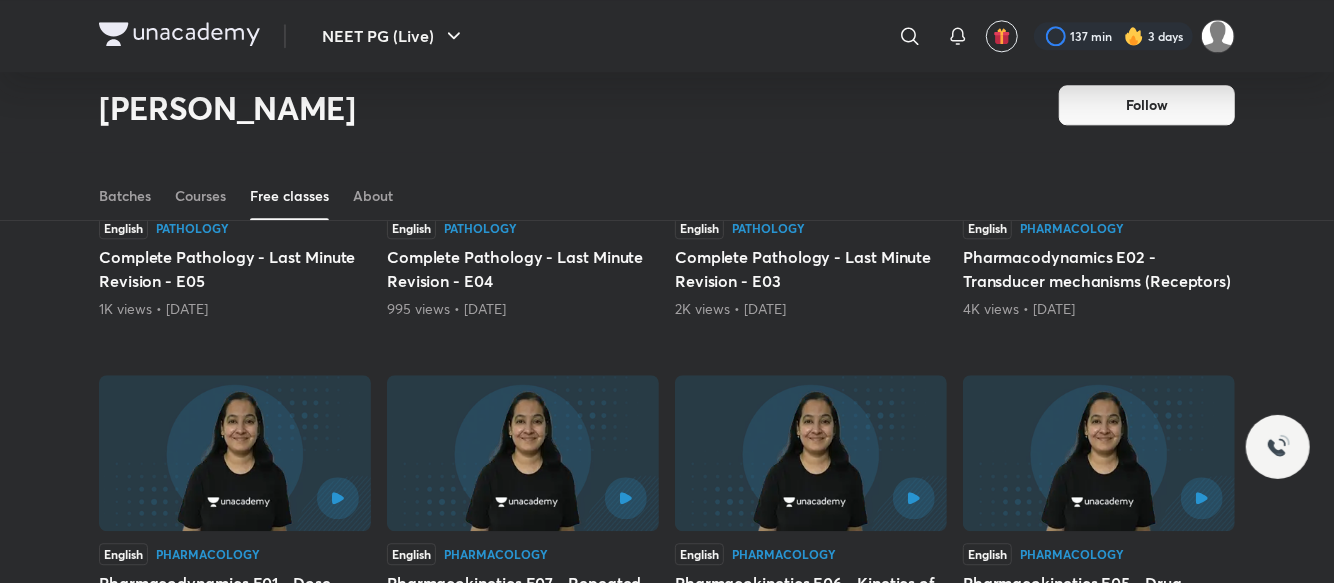 click at bounding box center (811, 453) 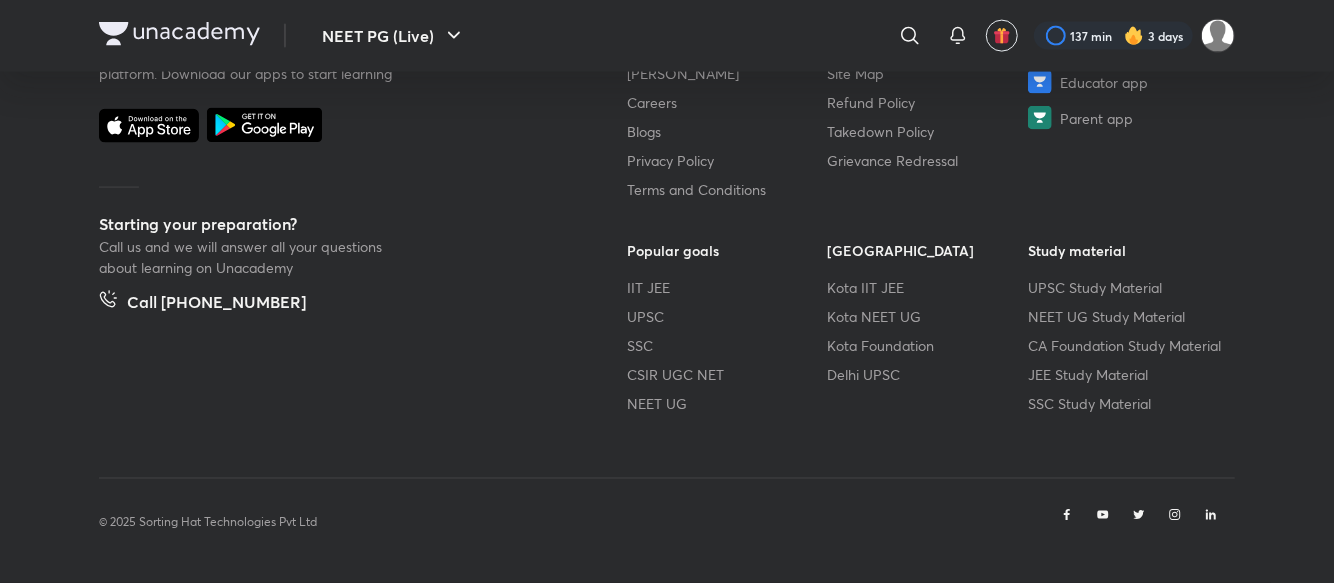 scroll, scrollTop: 0, scrollLeft: 0, axis: both 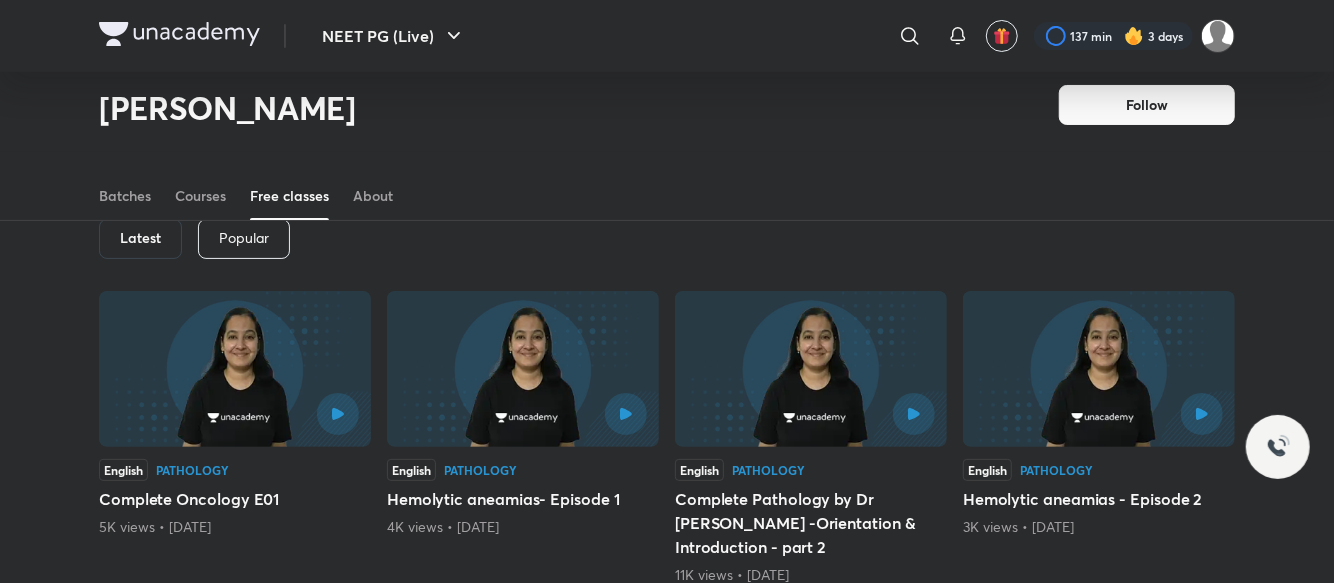 drag, startPoint x: 1333, startPoint y: 558, endPoint x: 1333, endPoint y: 545, distance: 13 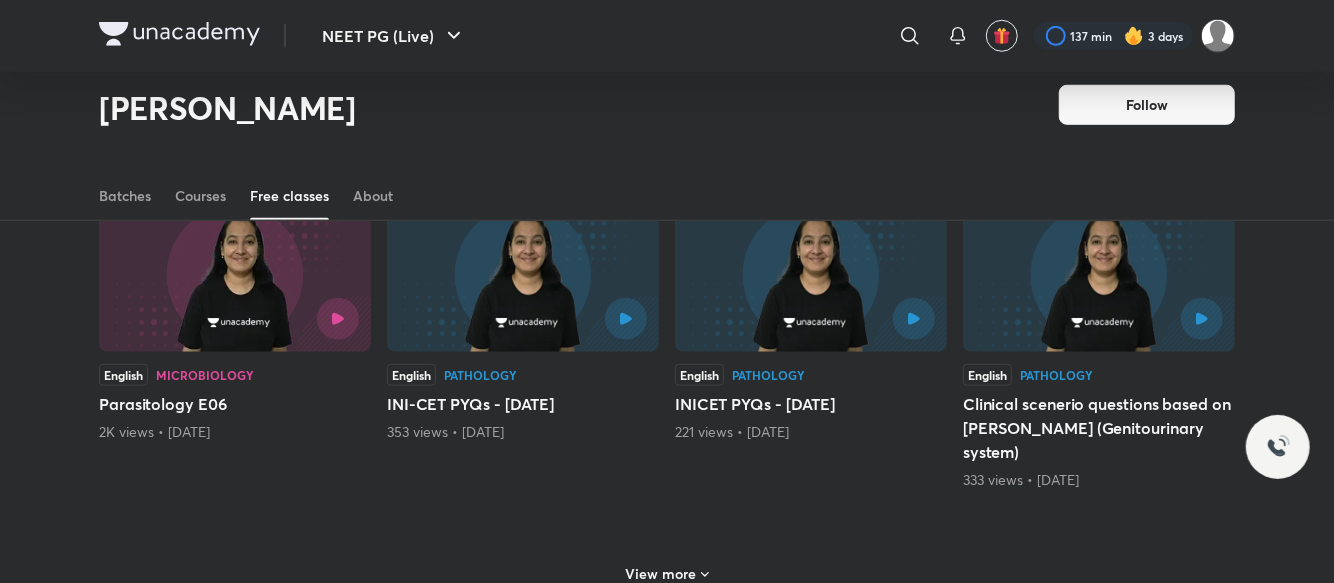 scroll, scrollTop: 798, scrollLeft: 0, axis: vertical 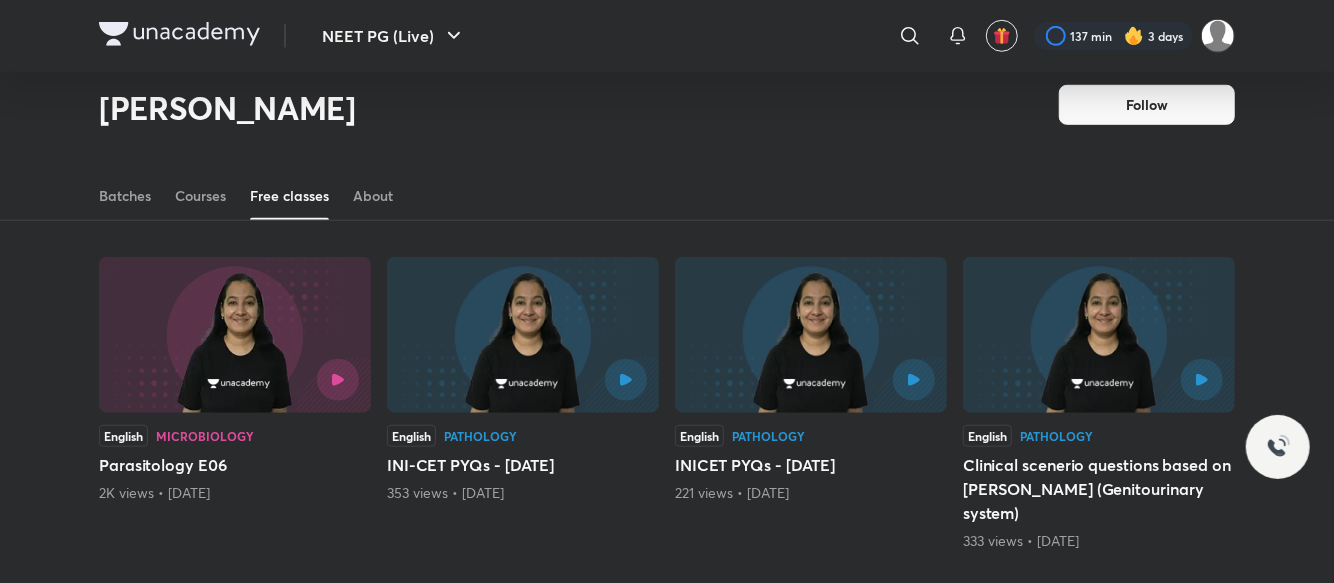 drag, startPoint x: 1309, startPoint y: 352, endPoint x: 1318, endPoint y: 368, distance: 18.35756 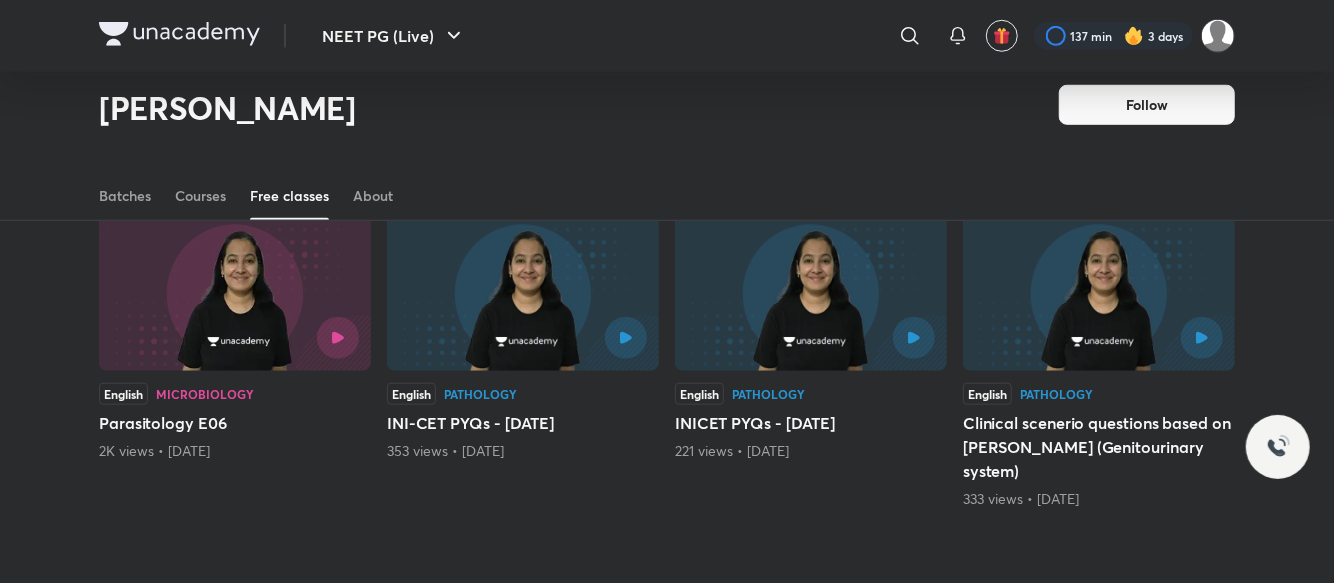 scroll, scrollTop: 856, scrollLeft: 0, axis: vertical 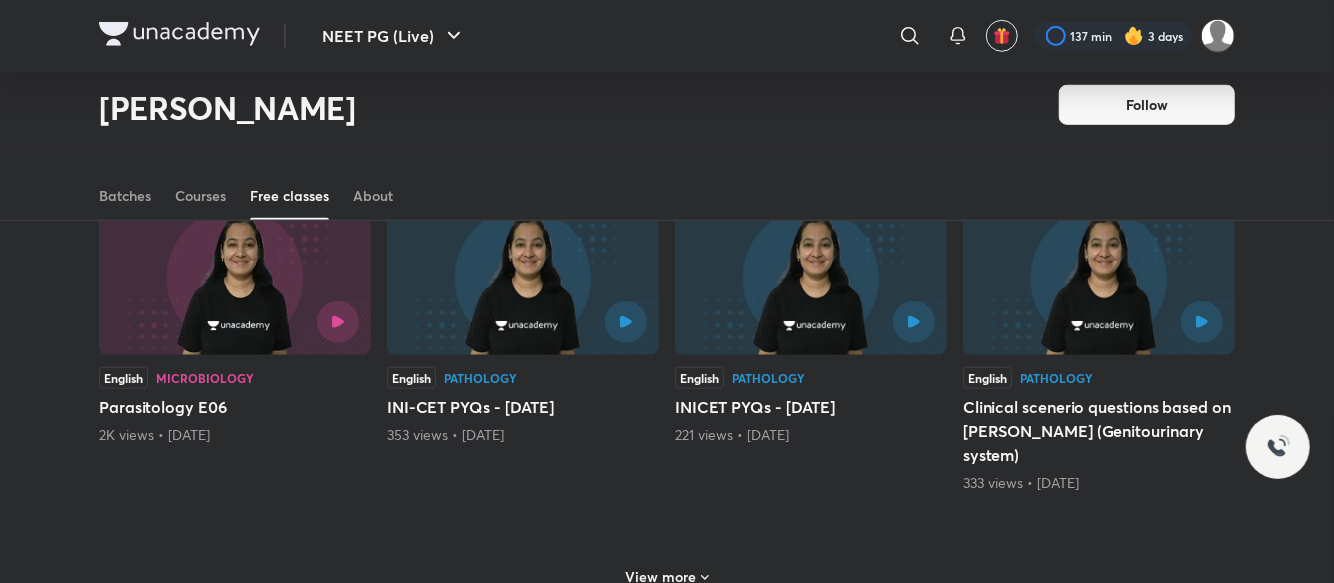 click on "View more" at bounding box center (667, 577) 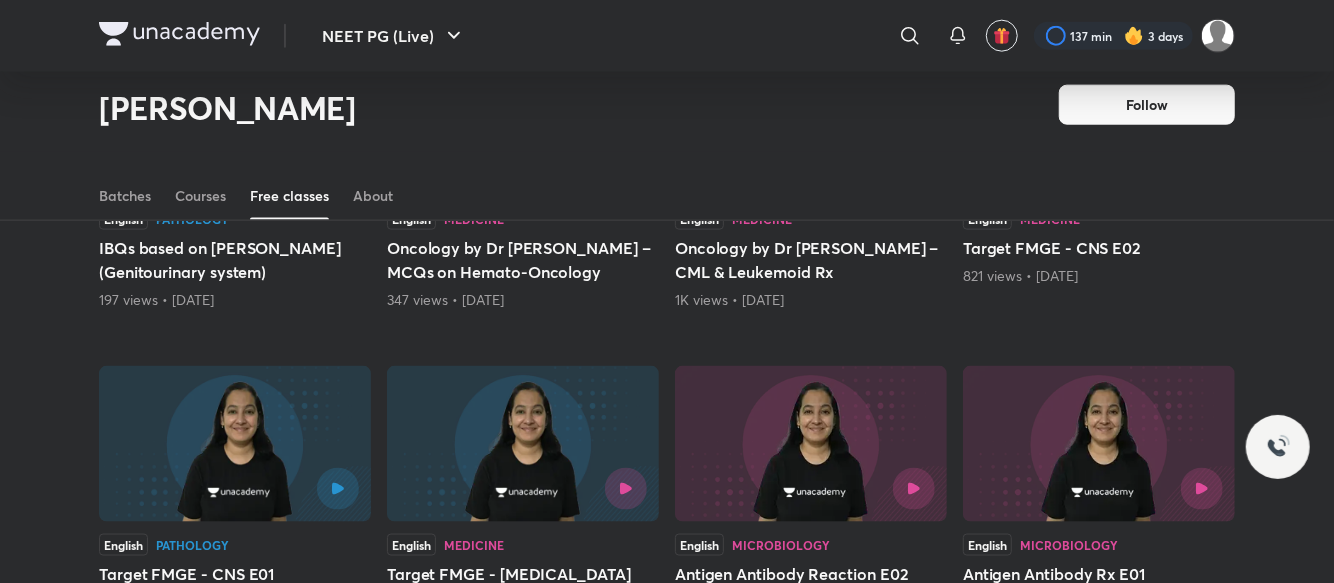 scroll, scrollTop: 1876, scrollLeft: 0, axis: vertical 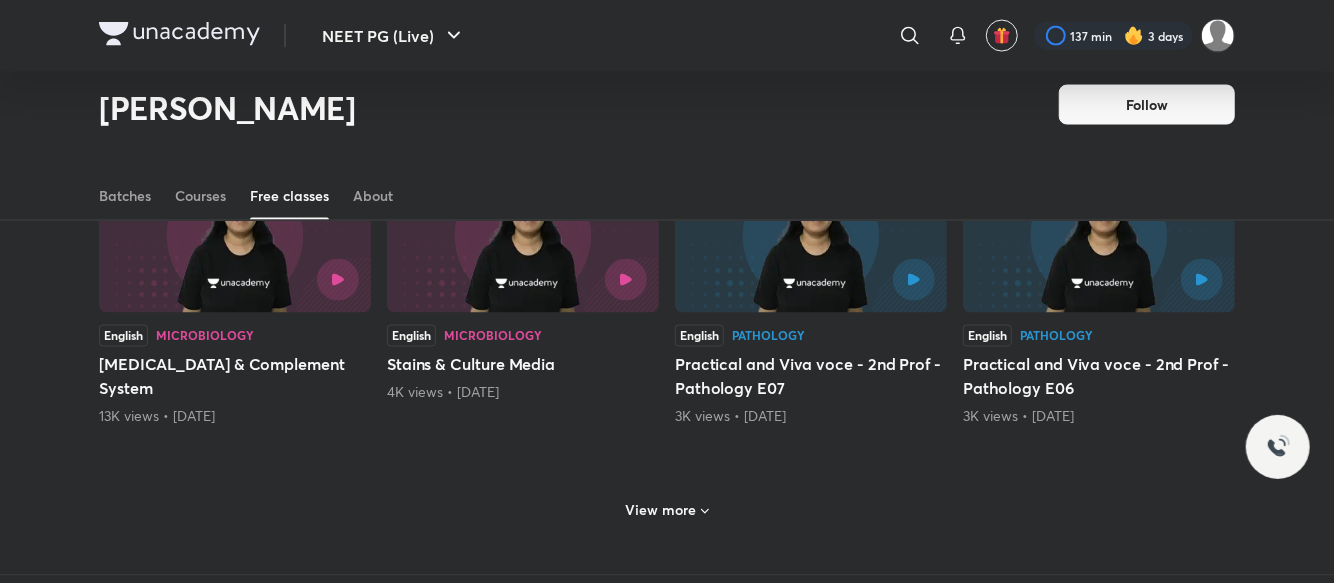 click on "View more" at bounding box center (661, 511) 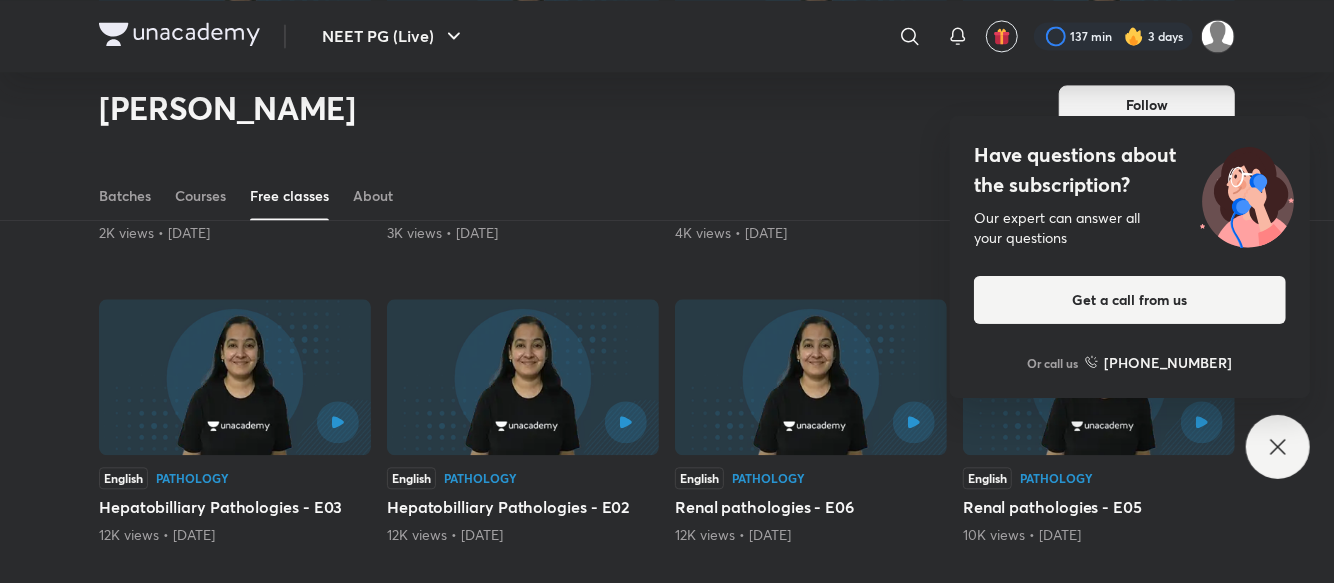 scroll, scrollTop: 2896, scrollLeft: 0, axis: vertical 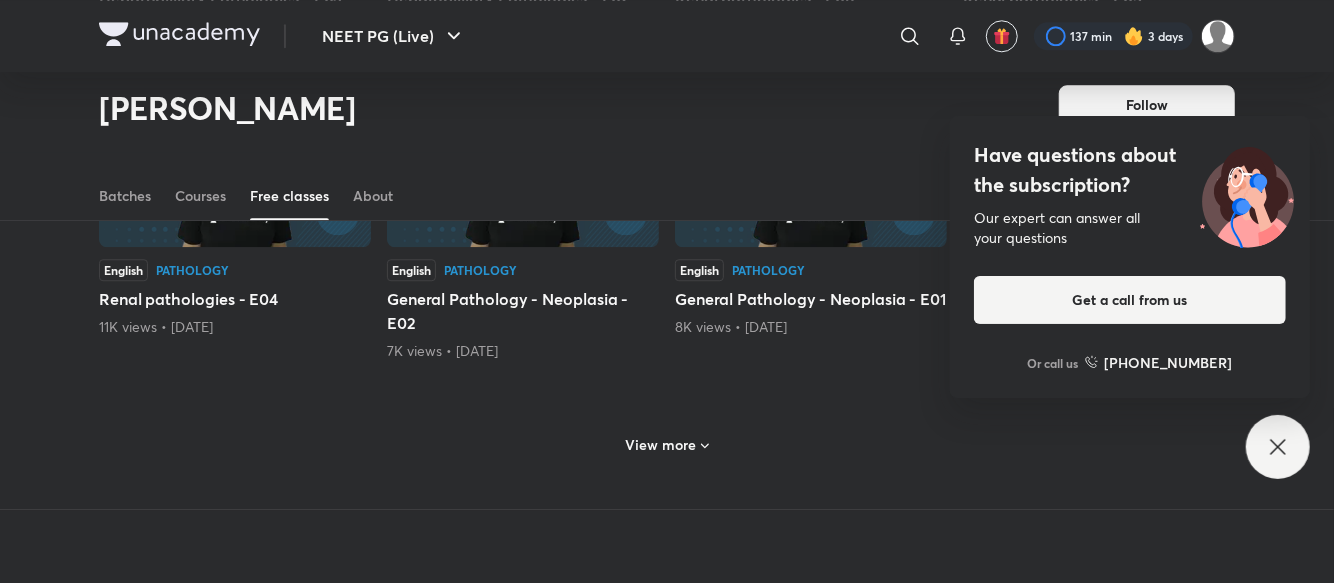click on "Have questions about the subscription? Our expert can answer all your questions Get a call from us Or call us [PHONE_NUMBER]" at bounding box center [1278, 447] 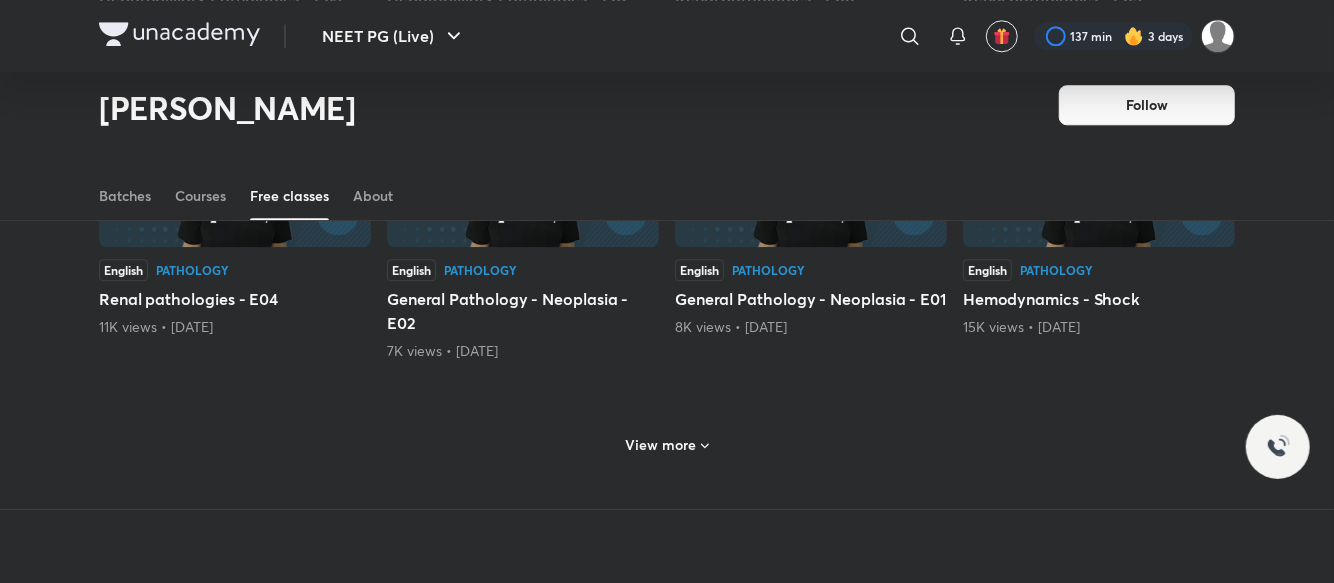 click on "View more" at bounding box center (661, 445) 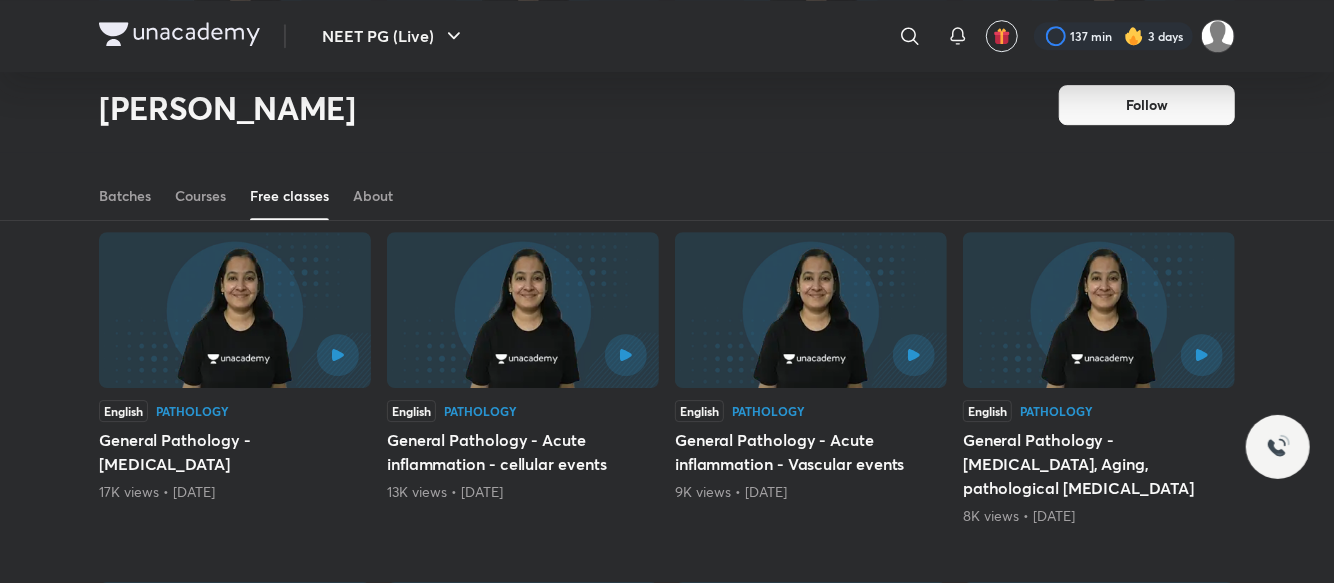 scroll, scrollTop: 3917, scrollLeft: 0, axis: vertical 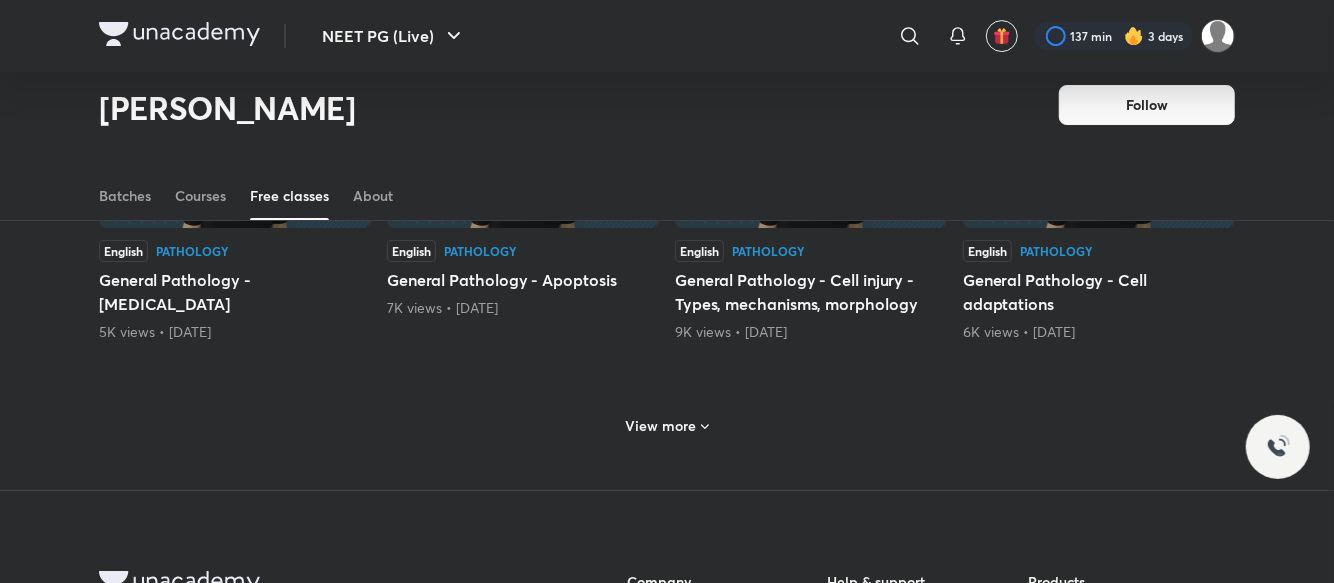click on "View more" at bounding box center [661, 426] 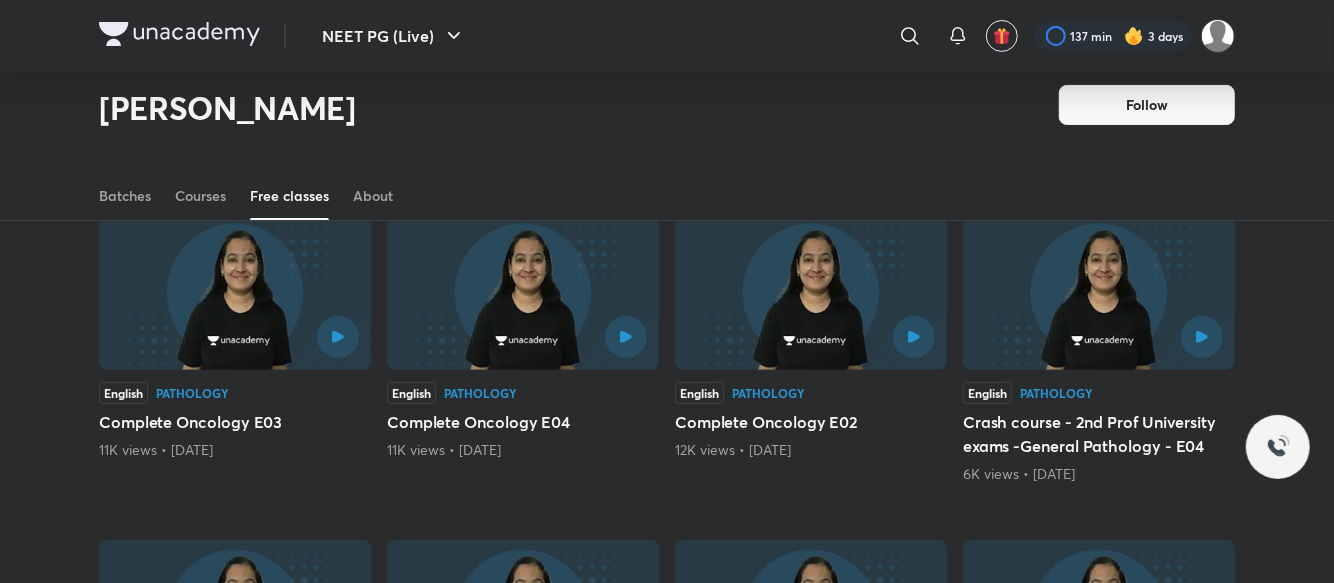 scroll, scrollTop: 4938, scrollLeft: 0, axis: vertical 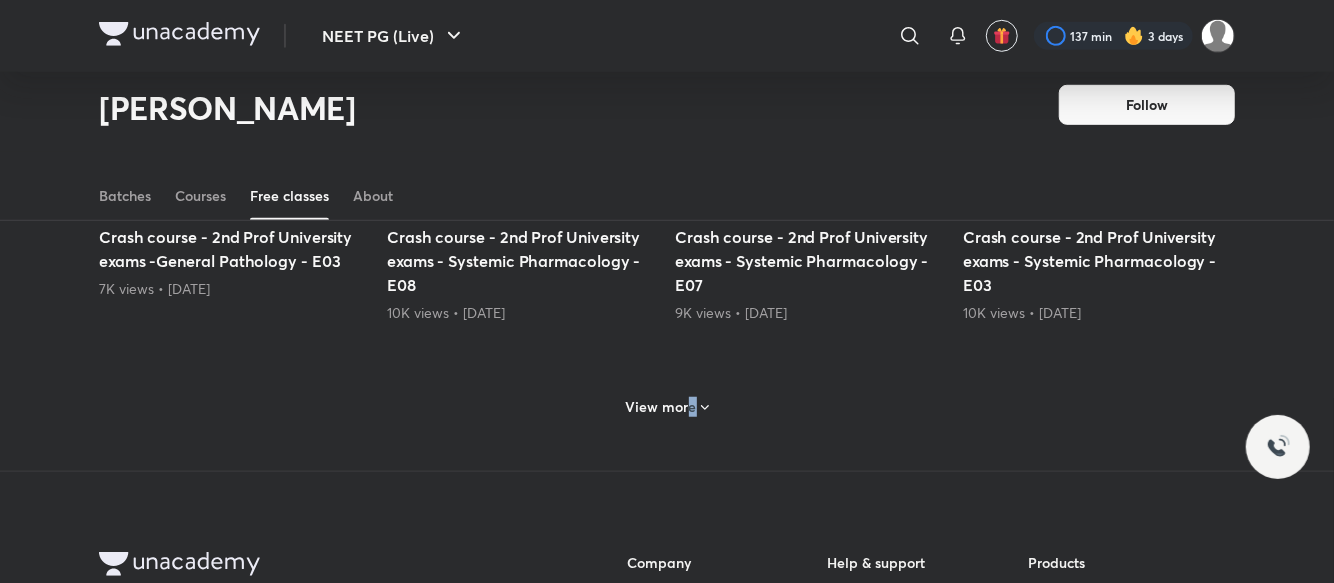 click on "View more" at bounding box center (661, 407) 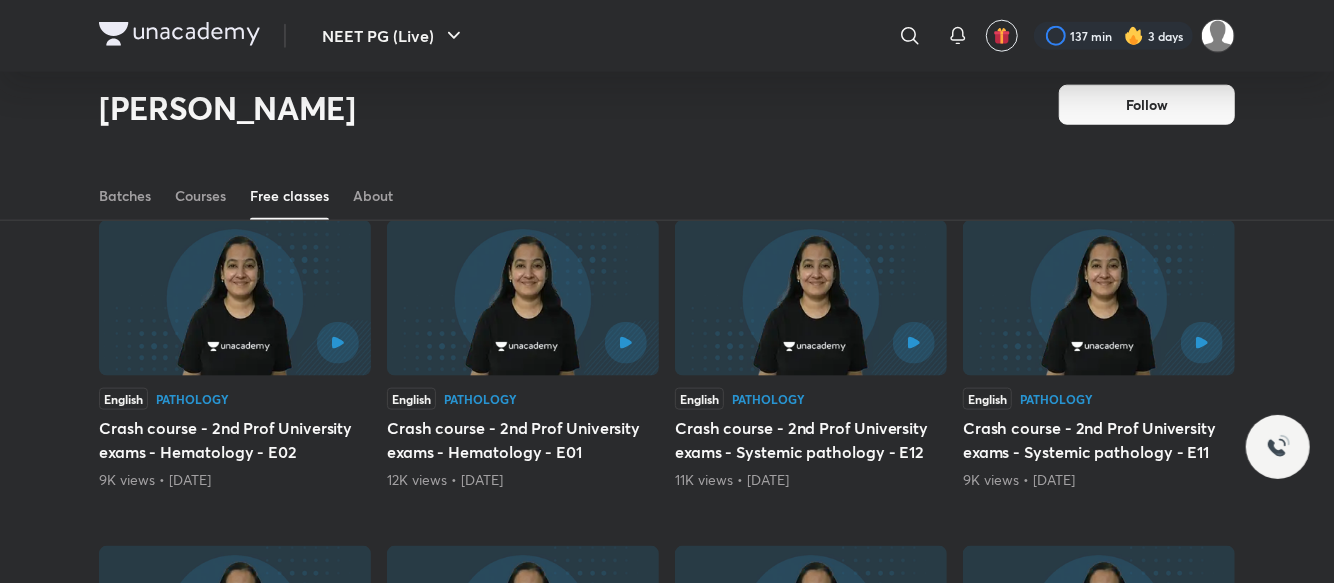 scroll, scrollTop: 5957, scrollLeft: 0, axis: vertical 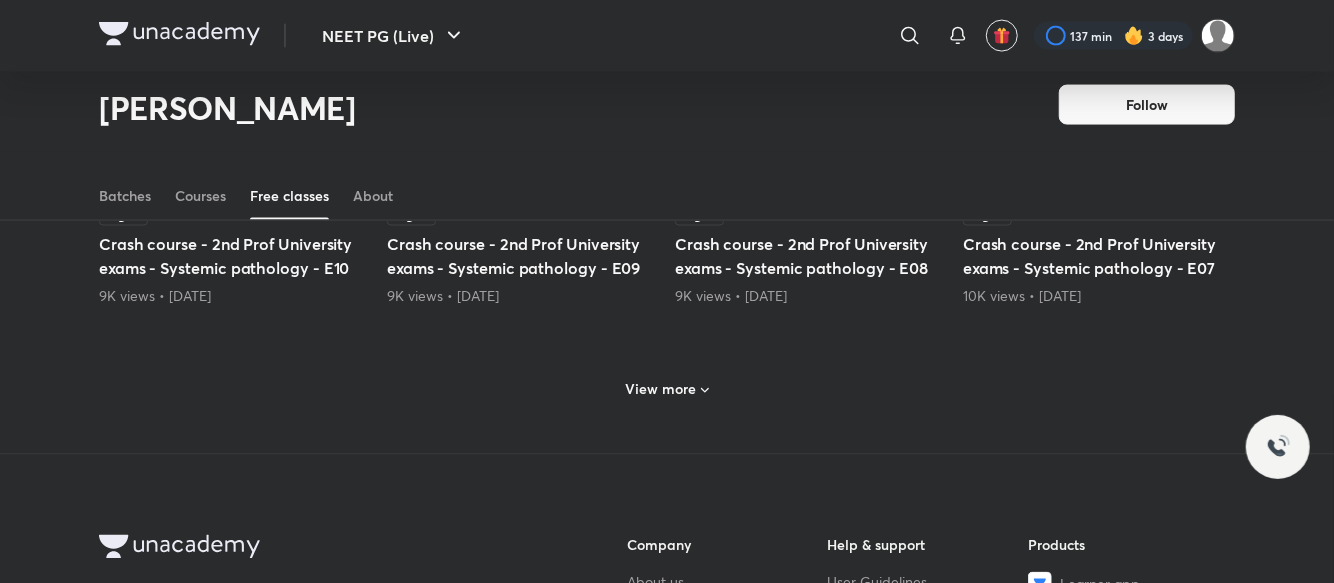 click on "View more" at bounding box center [661, 390] 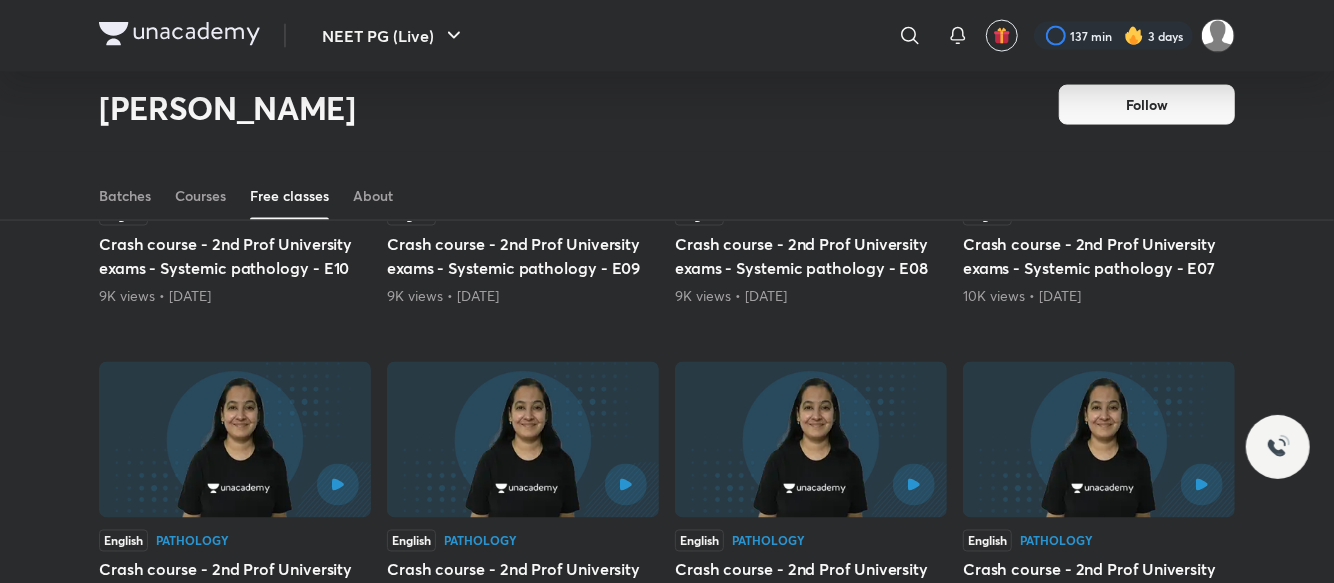 click on "Latest Popular English Pathology Complete Oncology E01 5K views  •  [DATE] English Pathology Hemolytic aneamias- Episode 1 4K views  •  [DATE] English Pathology Complete Pathology by Dr [PERSON_NAME] -Orientation & Introduction - part 2 11K views  •  [DATE] English Pathology Hemolytic aneamias - Episode 2 3K views  •  [DATE] English Pathology Hemolytic Anaemias - Episode 3 2K views  •  [DATE] English Pathology General Pathology - Neoplasia - E01 3K views  •  [DATE] English Medicine Hepatology - Med - Path integrated session 1K views  •  [DATE] English Microbiology Parasitology E05 4K views  •  [DATE] English Microbiology Parasitology E06 2K views  •  [DATE] English Pathology INI-CET PYQs - [DATE] 353 views  •  [DATE] English Pathology INICET PYQs - [DATE] 221 views  •  [DATE] English Pathology Clinical scenerio questions based on [PERSON_NAME] (Genitourinary system) 333 views  •  [DATE] English Pathology English Medicine" at bounding box center [667, -2125] 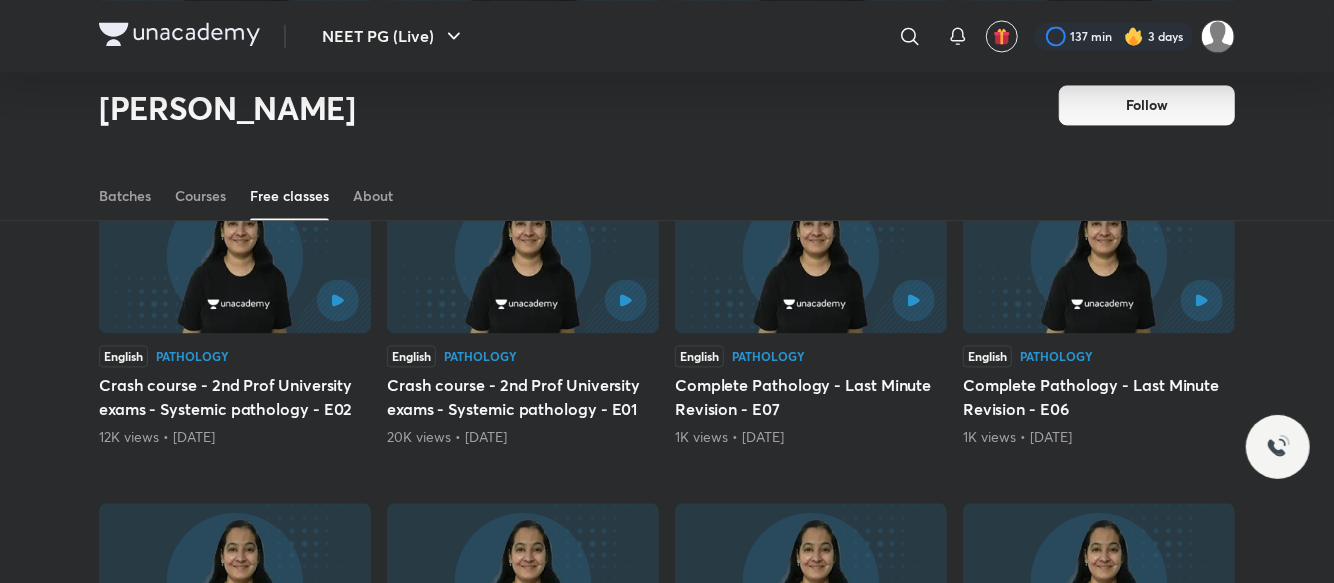 scroll, scrollTop: 6978, scrollLeft: 0, axis: vertical 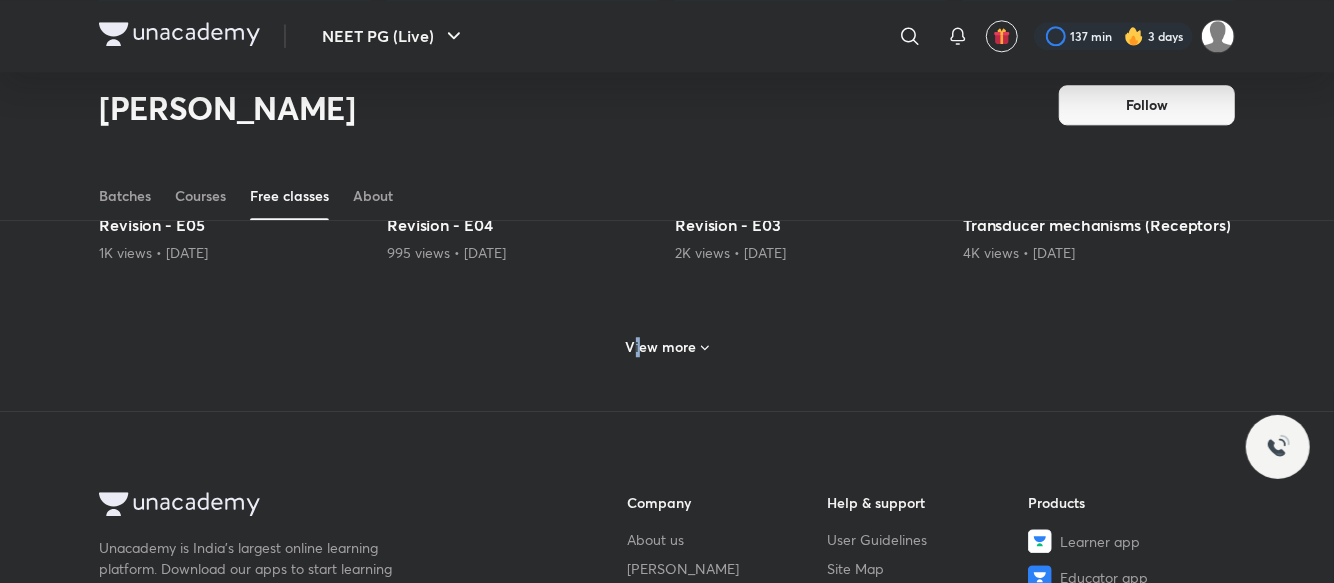 click on "View more" at bounding box center (667, 347) 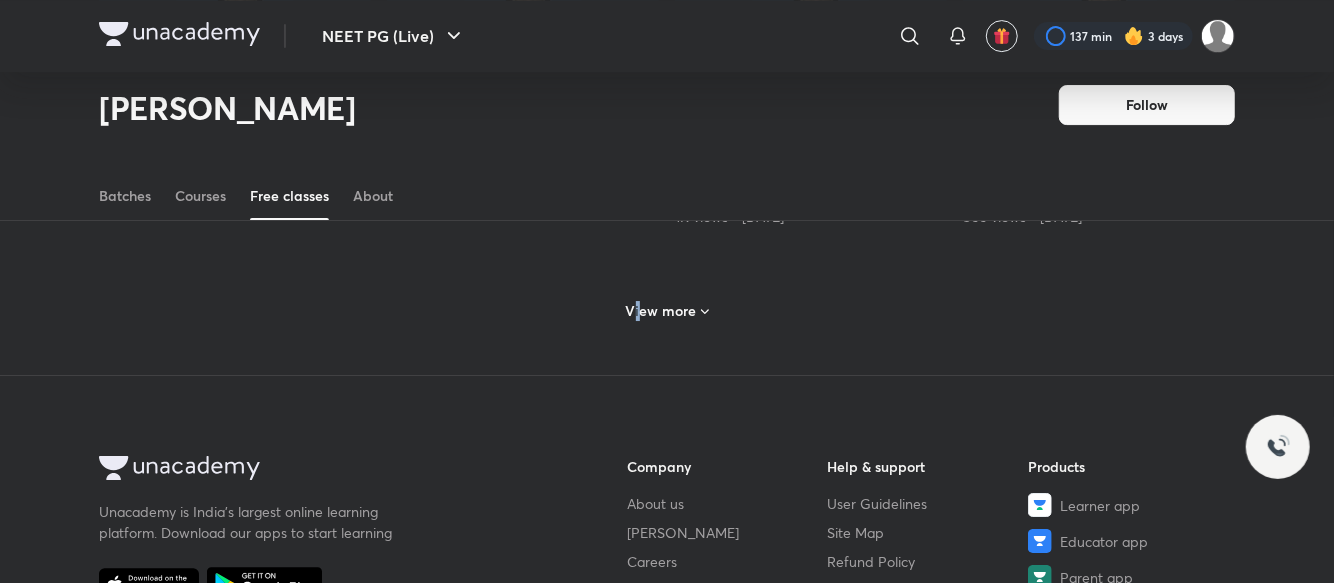 scroll, scrollTop: 7832, scrollLeft: 0, axis: vertical 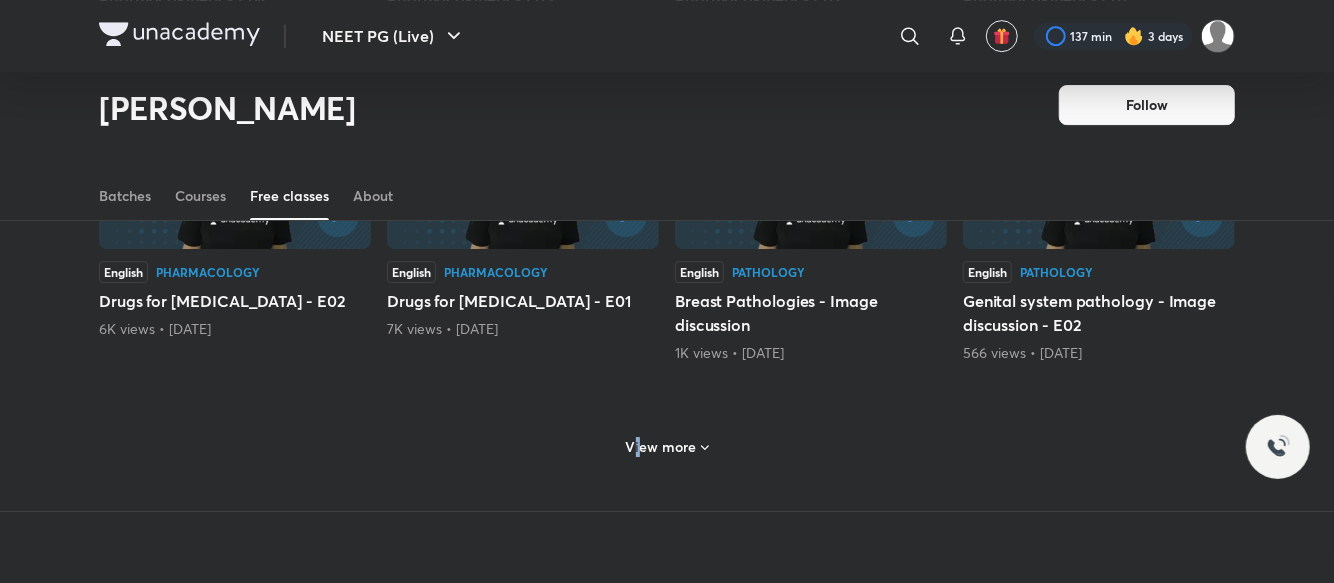 click on "View more" at bounding box center [661, 447] 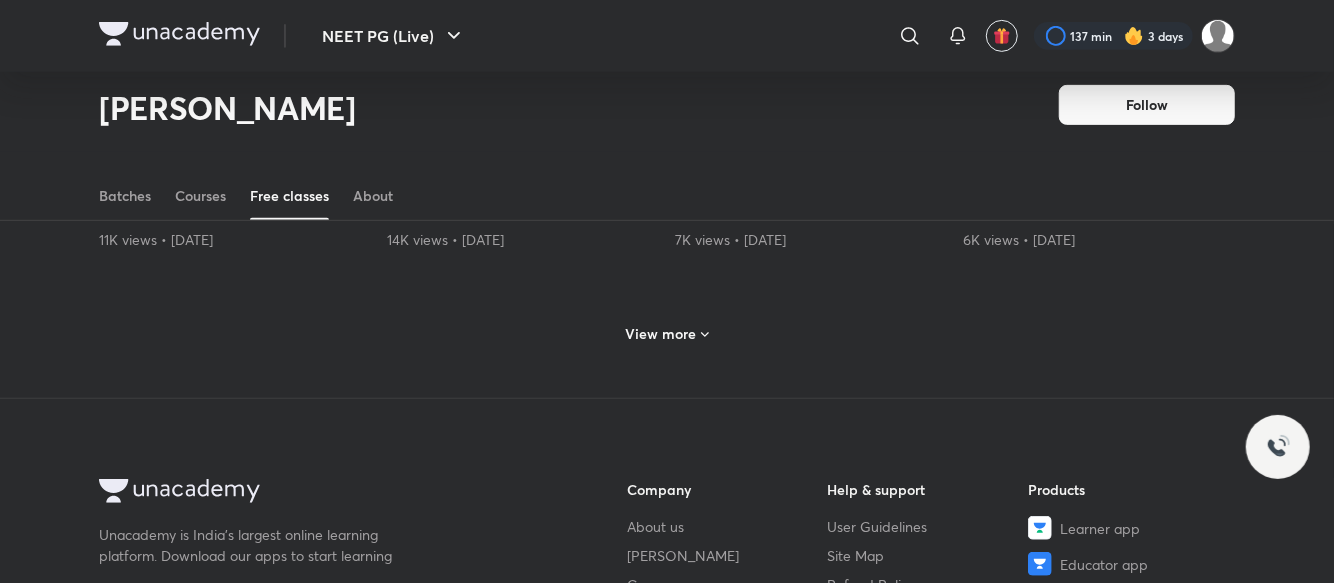 scroll, scrollTop: 8940, scrollLeft: 0, axis: vertical 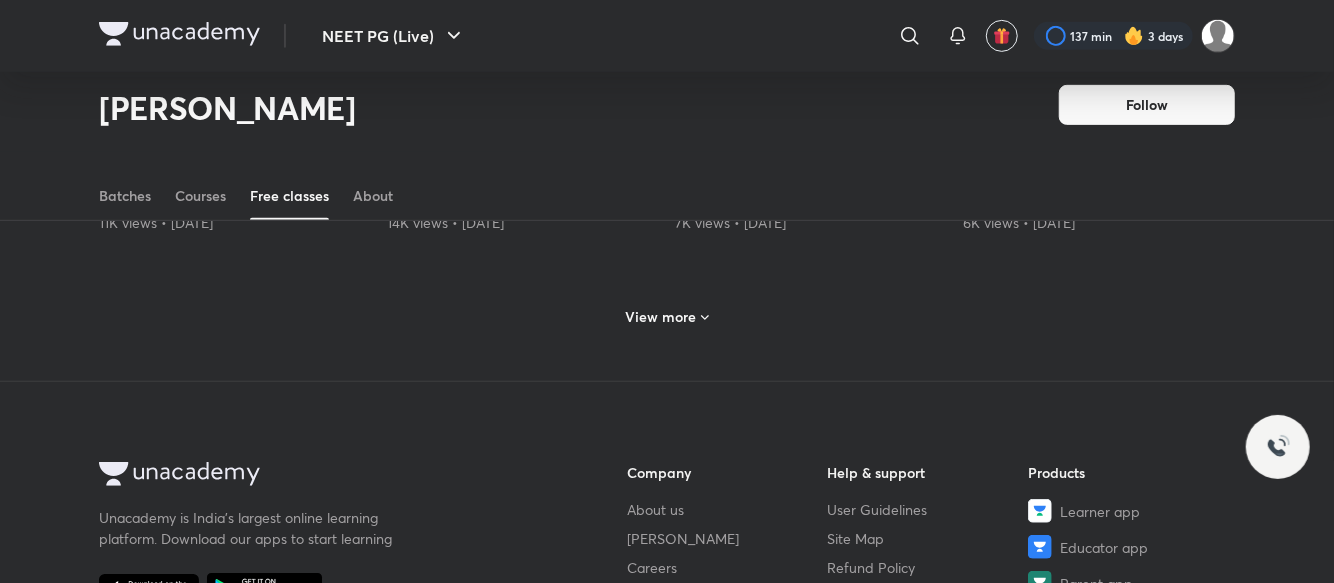 click on "View more" at bounding box center (661, 317) 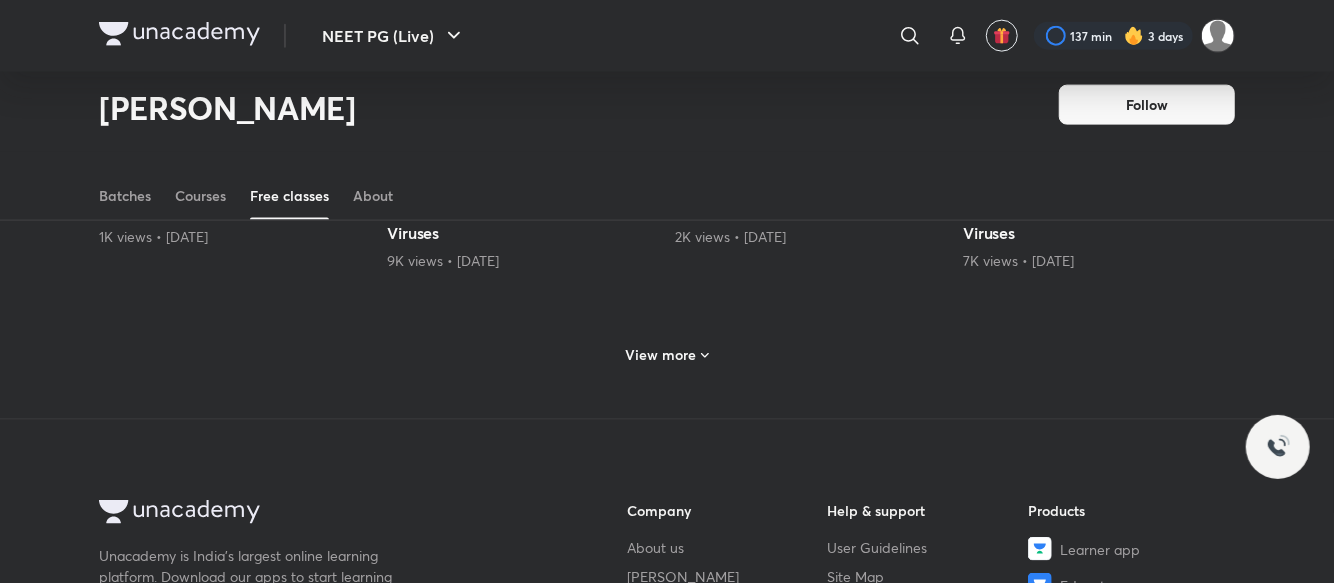 scroll, scrollTop: 9849, scrollLeft: 0, axis: vertical 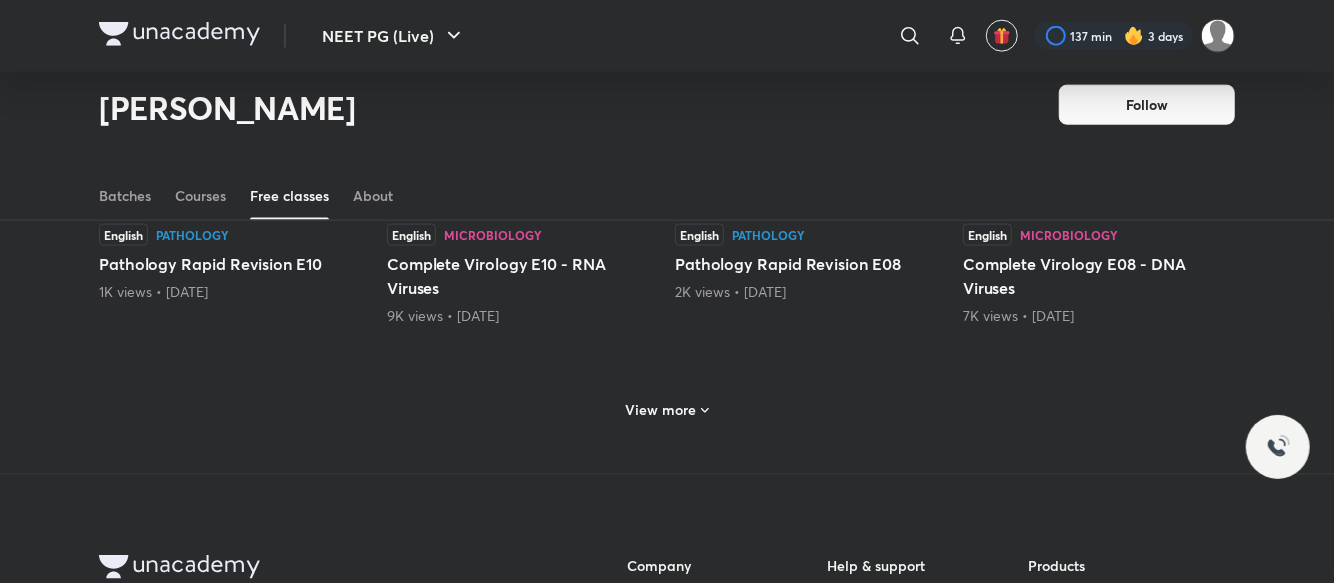 click 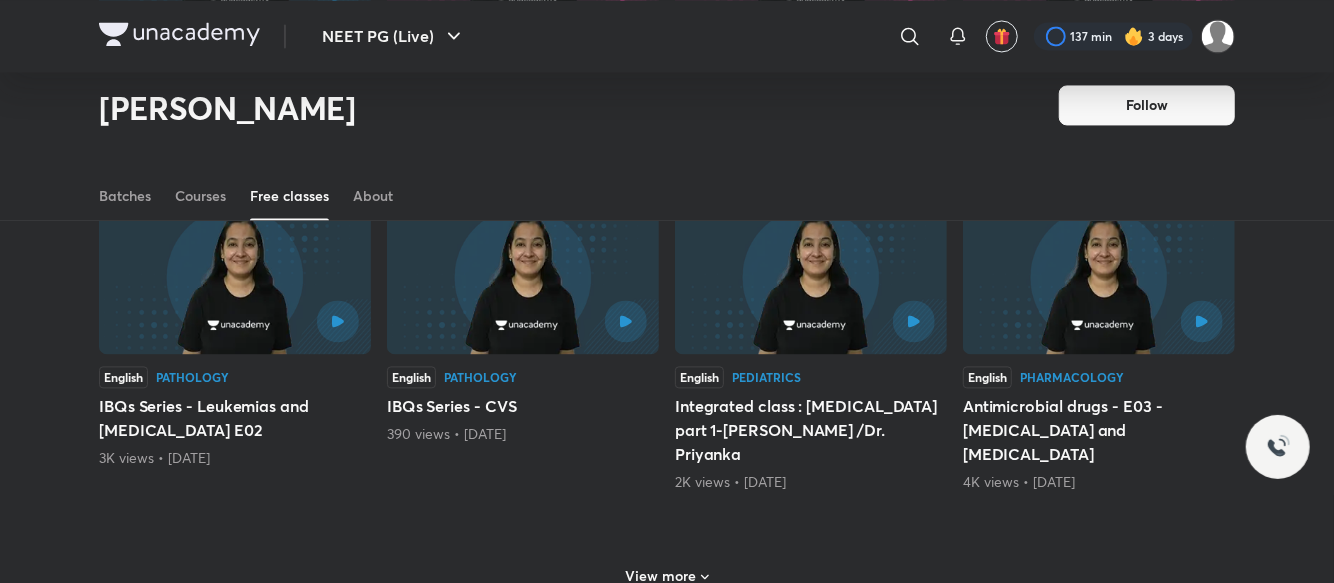 scroll, scrollTop: 10705, scrollLeft: 0, axis: vertical 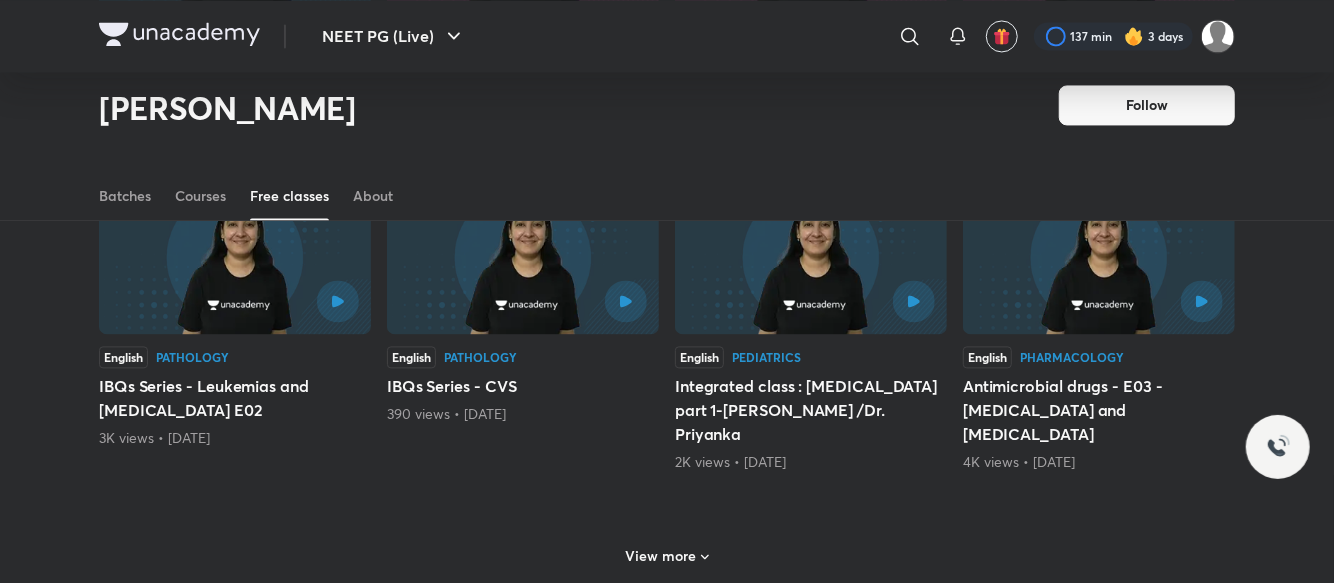 click on "View more" at bounding box center [661, 556] 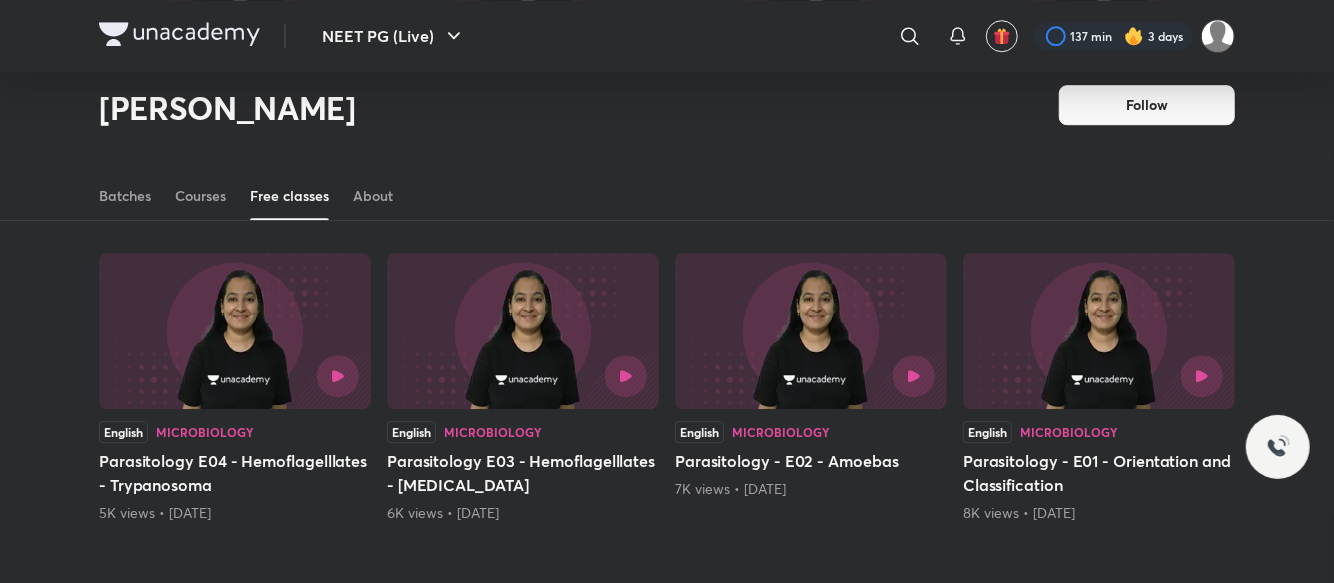 scroll, scrollTop: 11702, scrollLeft: 0, axis: vertical 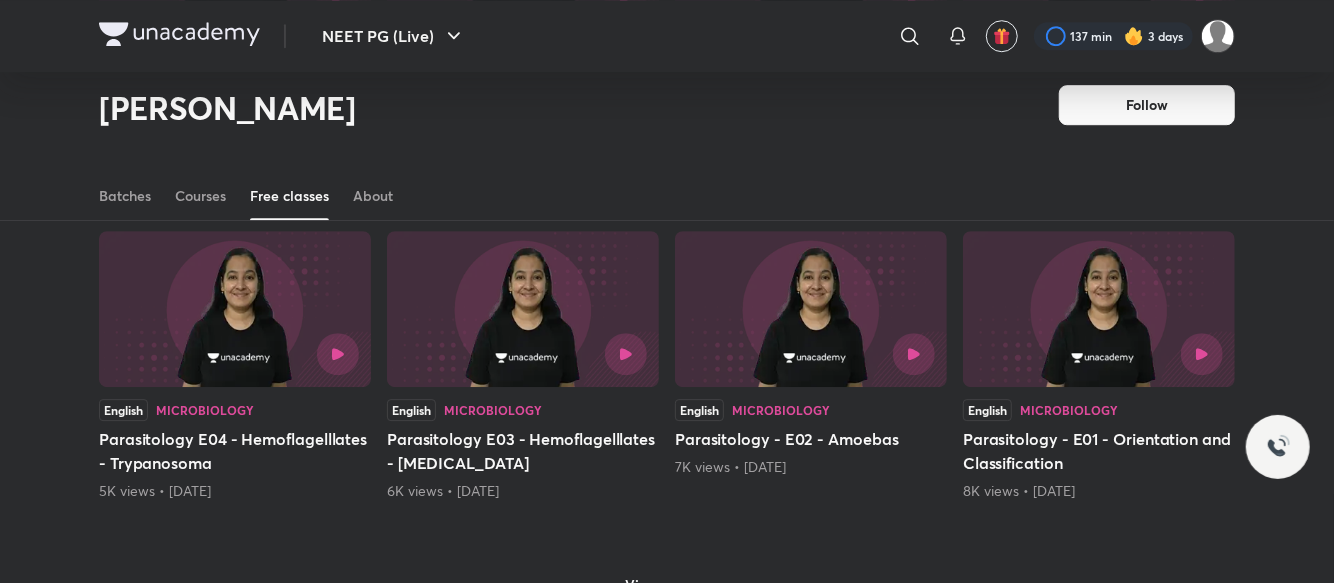 click on "View more" at bounding box center (661, 585) 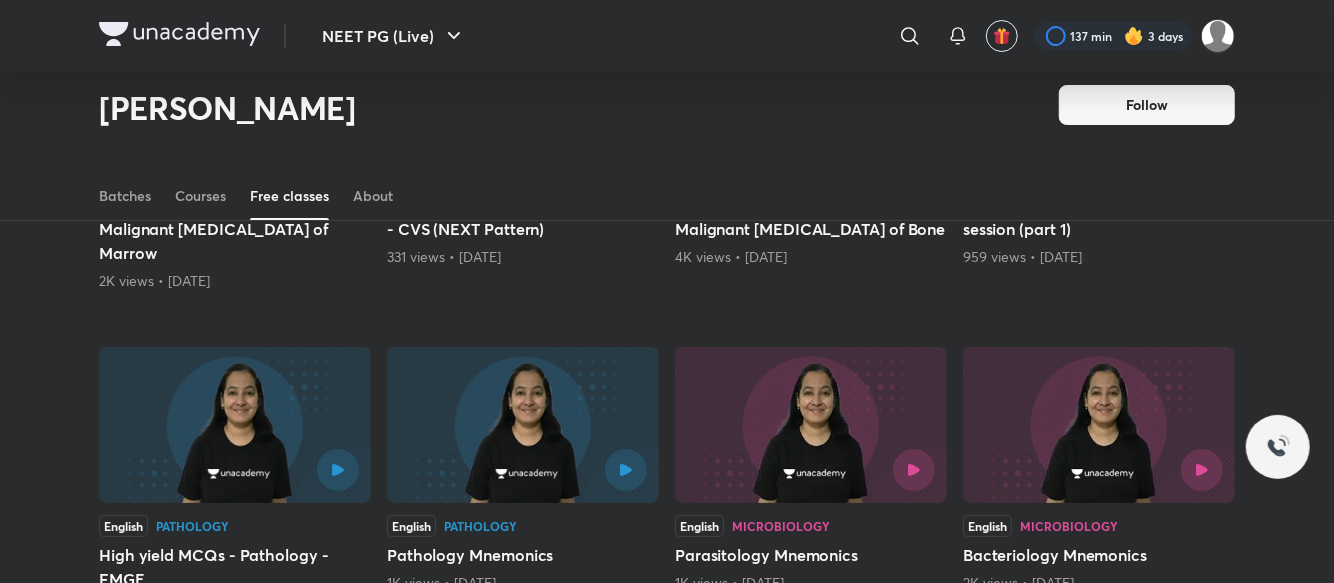 scroll, scrollTop: 12611, scrollLeft: 0, axis: vertical 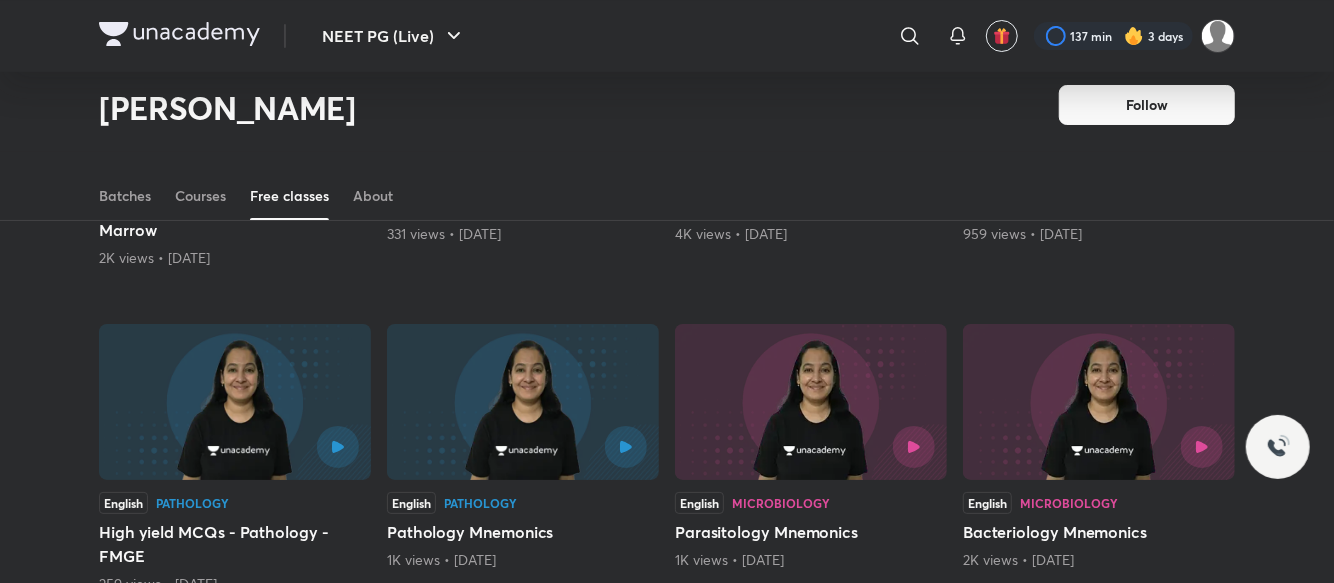 click on "English Pathology Complete Oncology E01 5K views  •  [DATE] English Pathology Hemolytic aneamias- Episode 1 4K views  •  [DATE] English Pathology Complete Pathology by Dr [PERSON_NAME] -Orientation & Introduction - part 2 11K views  •  [DATE] English Pathology Hemolytic aneamias - Episode 2 3K views  •  [DATE] English Pathology Hemolytic Anaemias - Episode 3 2K views  •  [DATE] English Pathology General Pathology - Neoplasia - E01 3K views  •  [DATE] English Medicine Hepatology - Med - Path integrated session 1K views  •  [DATE] English Microbiology Parasitology E05 4K views  •  [DATE] English Microbiology Parasitology E06 2K views  •  [DATE] English Pathology INI-CET PYQs - [DATE] 353 views  •  [DATE] English Pathology INICET PYQs - [DATE] 221 views  •  [DATE] English Pathology Clinical scenerio questions based on [PERSON_NAME] (Genitourinary system) 333 views  •  [DATE] English Pathology 197 views  •  [DATE] English" at bounding box center [667, -5745] 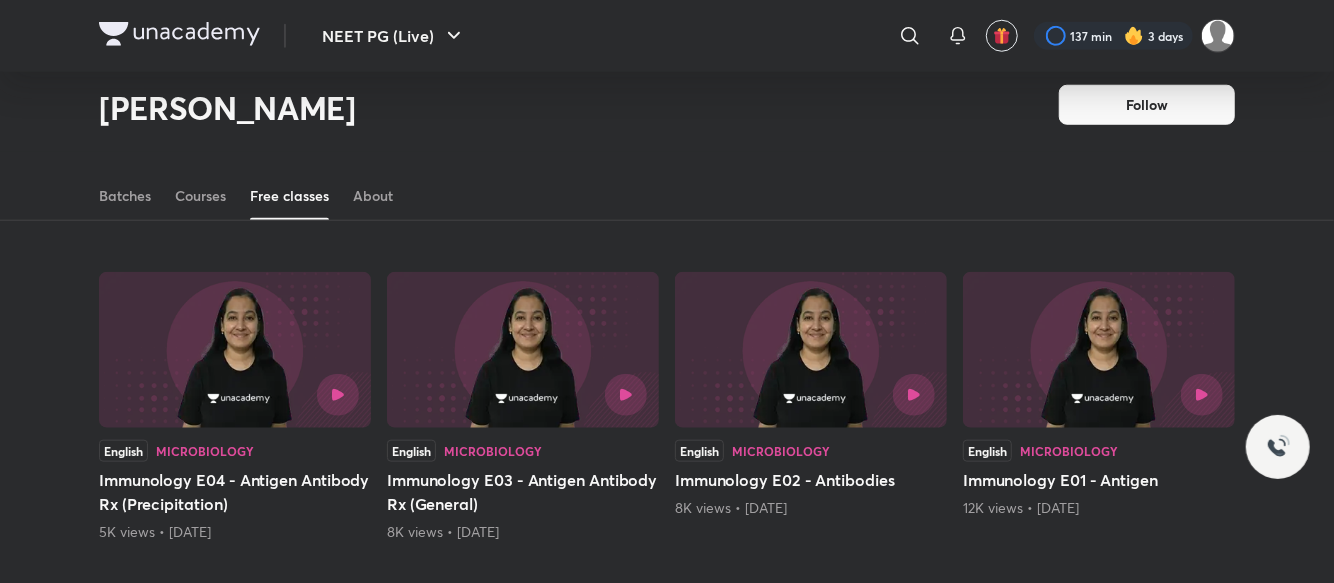 scroll, scrollTop: 13692, scrollLeft: 0, axis: vertical 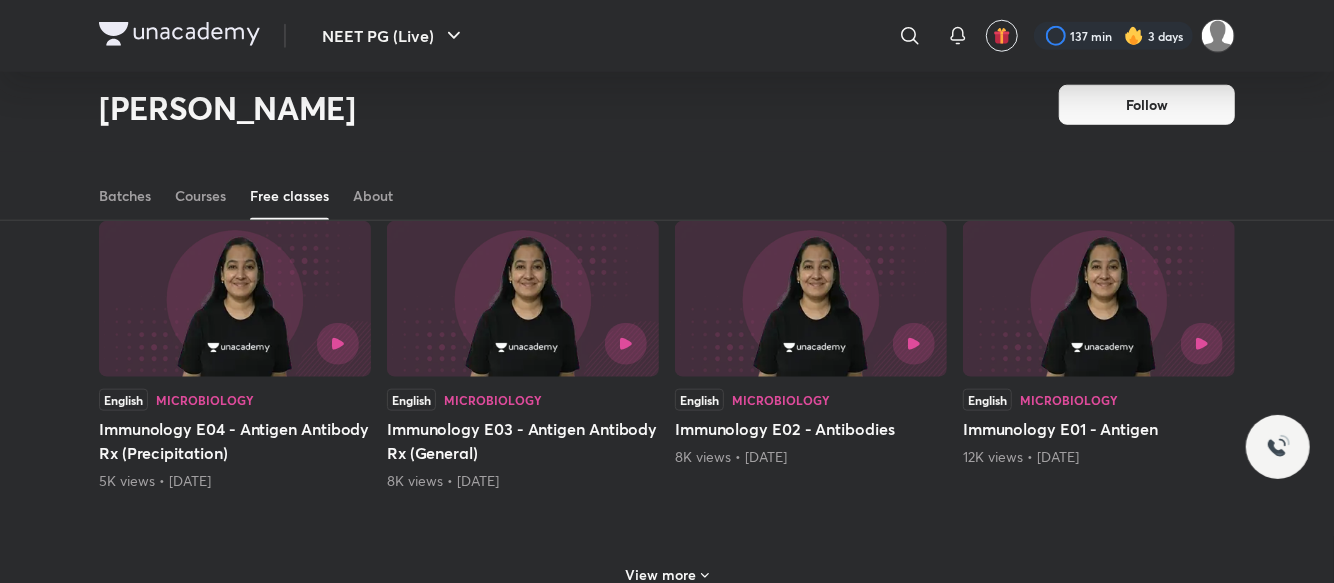 click on "View more" at bounding box center [667, 575] 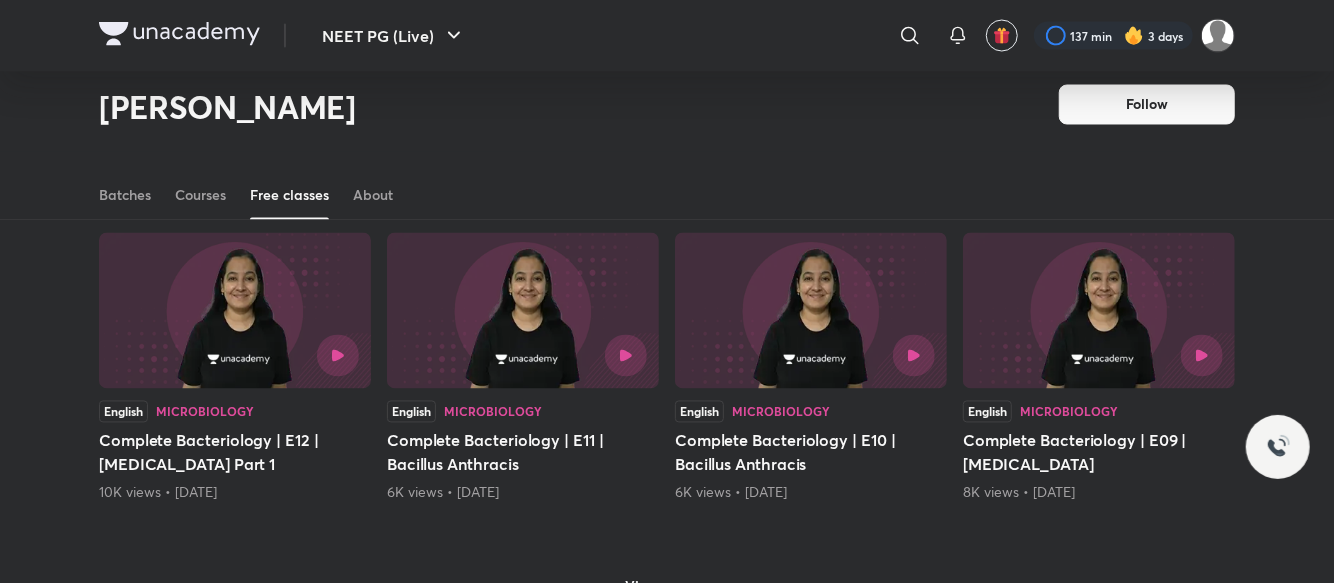 scroll, scrollTop: 14684, scrollLeft: 0, axis: vertical 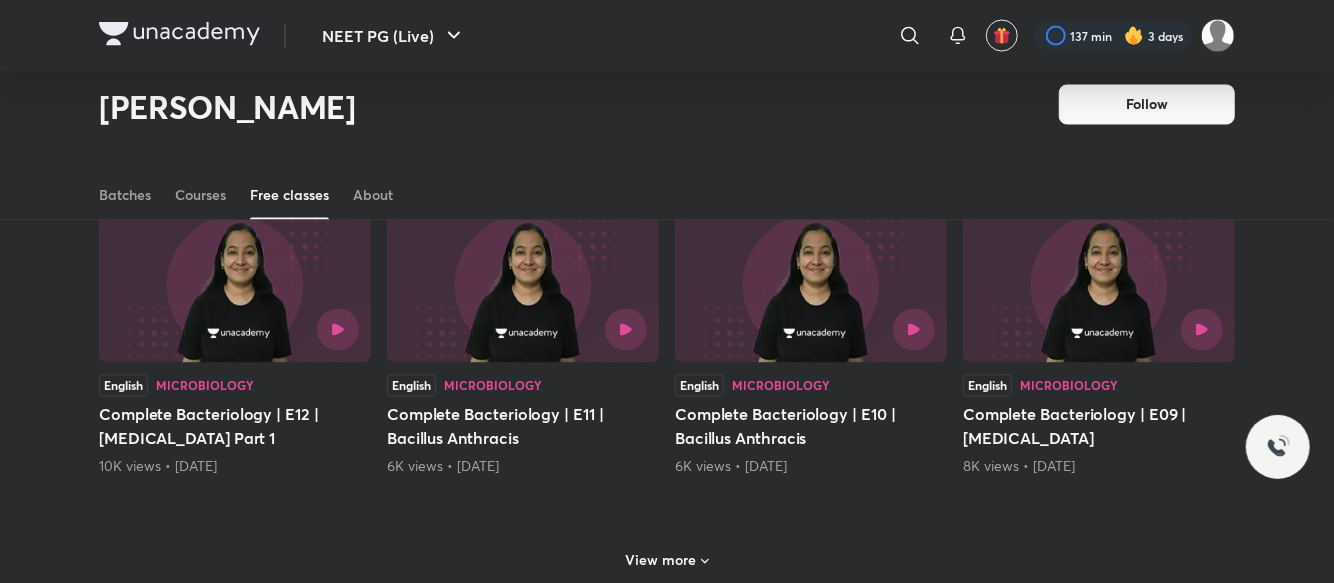 click on "View more" at bounding box center [667, 561] 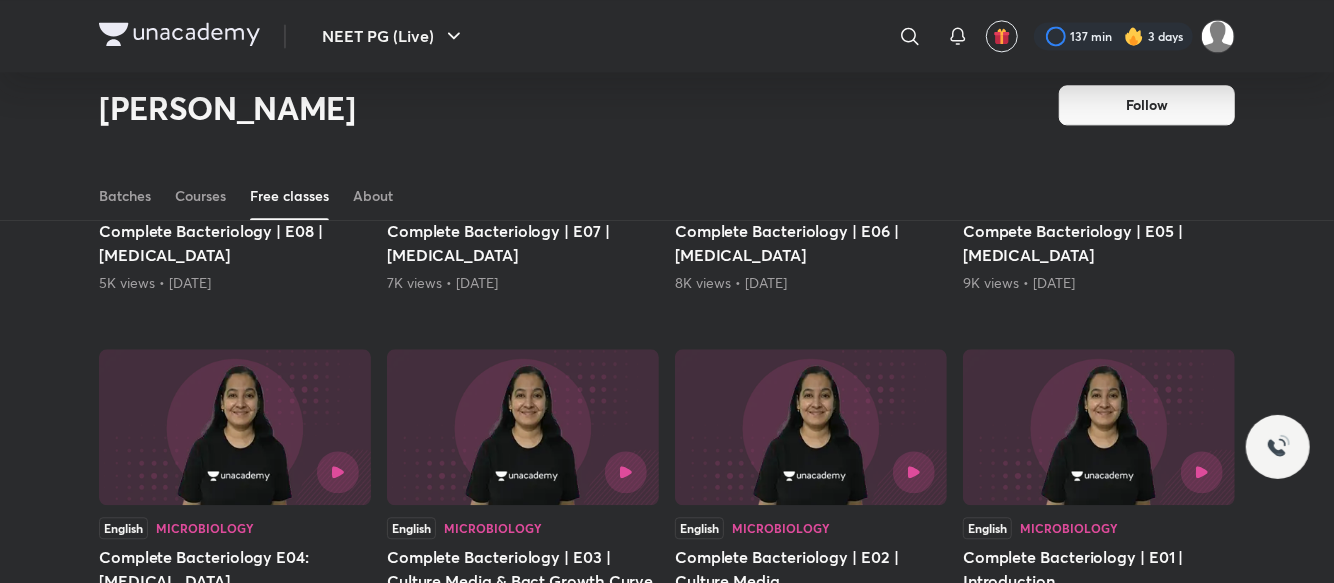 scroll, scrollTop: 15705, scrollLeft: 0, axis: vertical 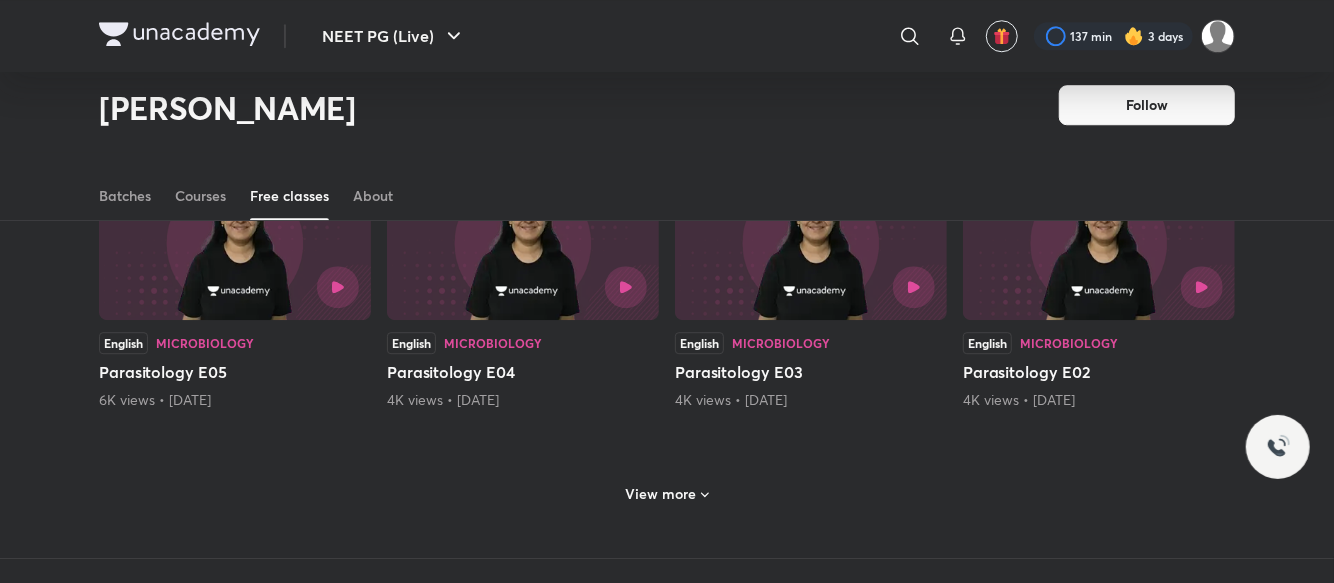 click on "View more" at bounding box center [661, 494] 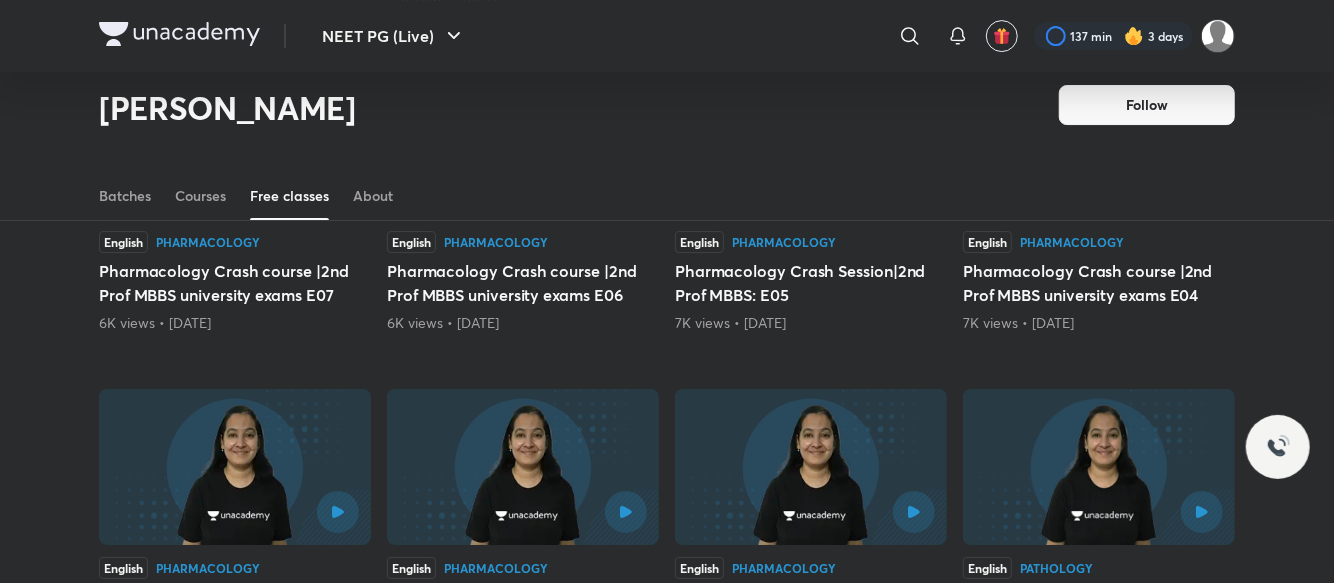 scroll, scrollTop: 16548, scrollLeft: 0, axis: vertical 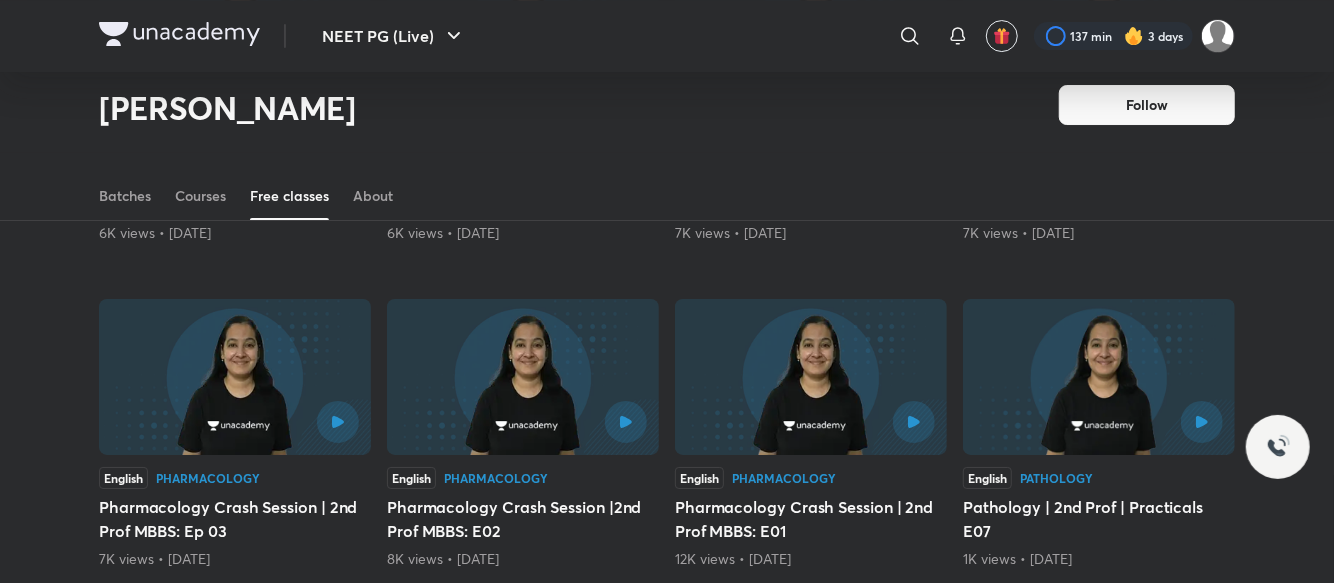 click on "View more" at bounding box center (661, 653) 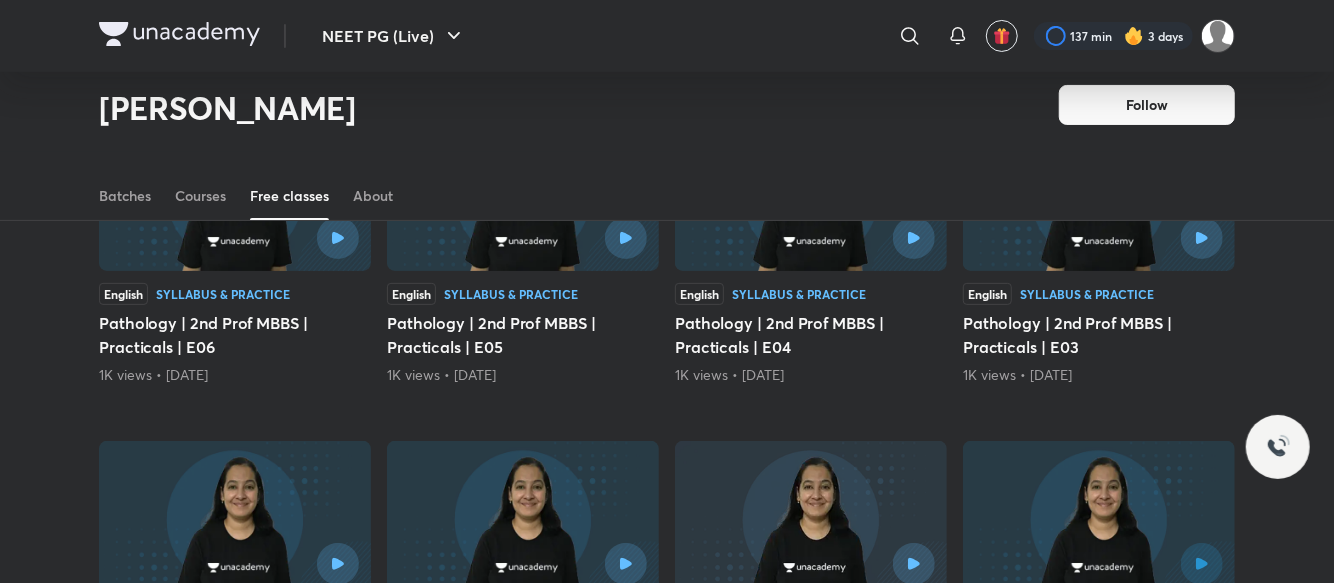 scroll, scrollTop: 17568, scrollLeft: 0, axis: vertical 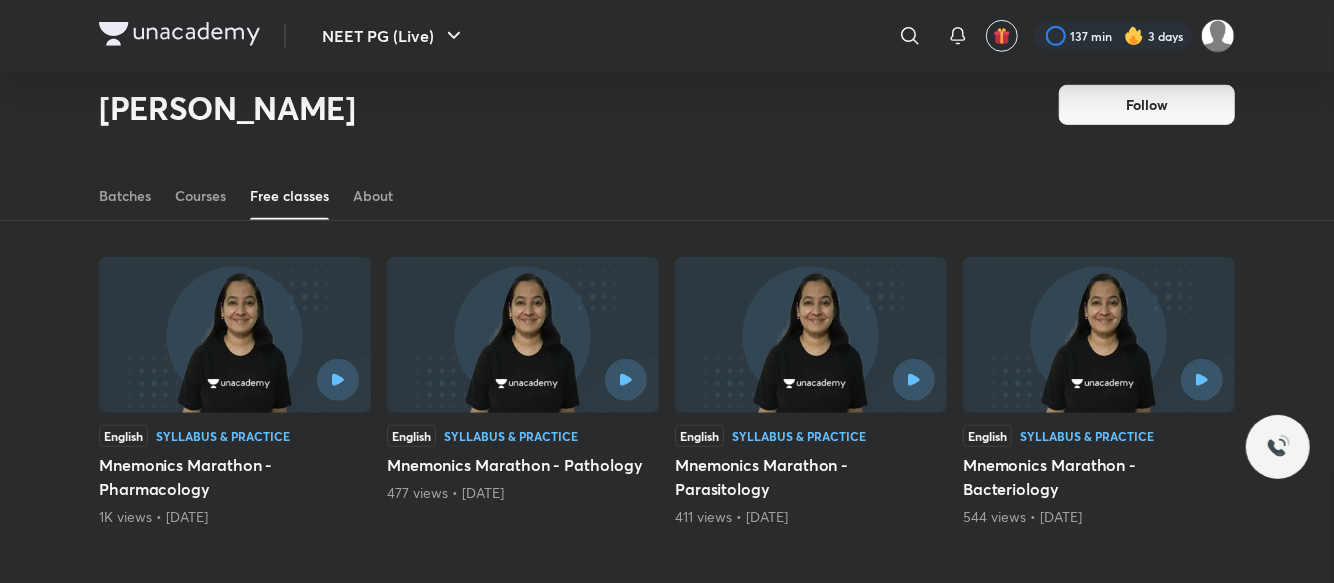 click on "View more" at bounding box center (667, 611) 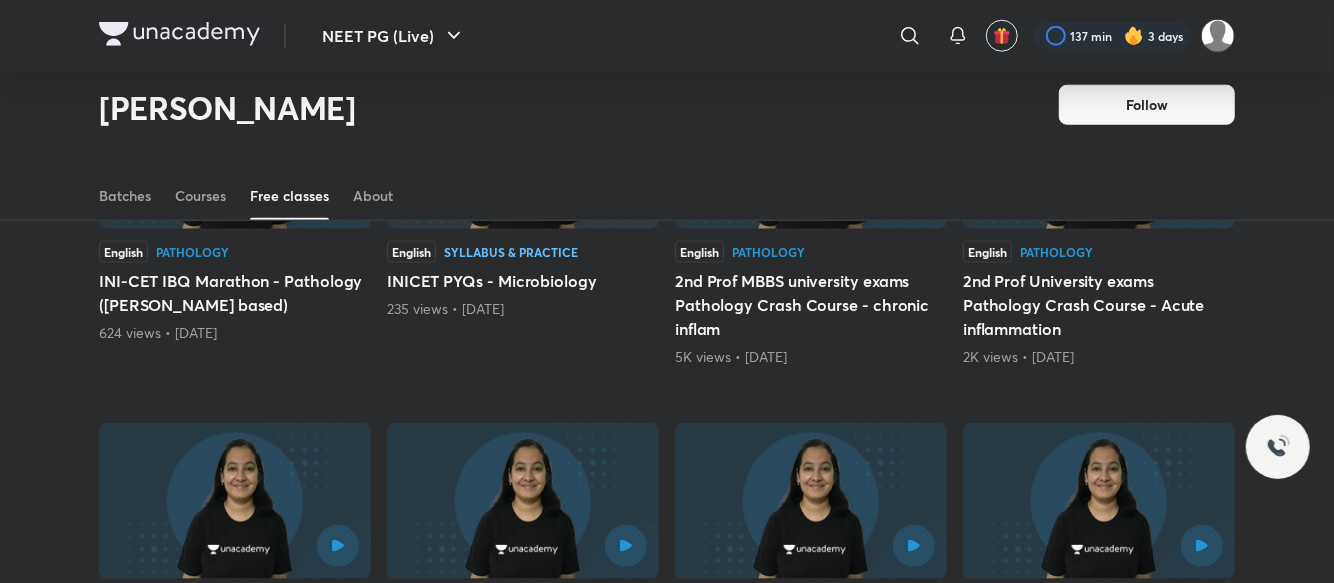 scroll, scrollTop: 18588, scrollLeft: 0, axis: vertical 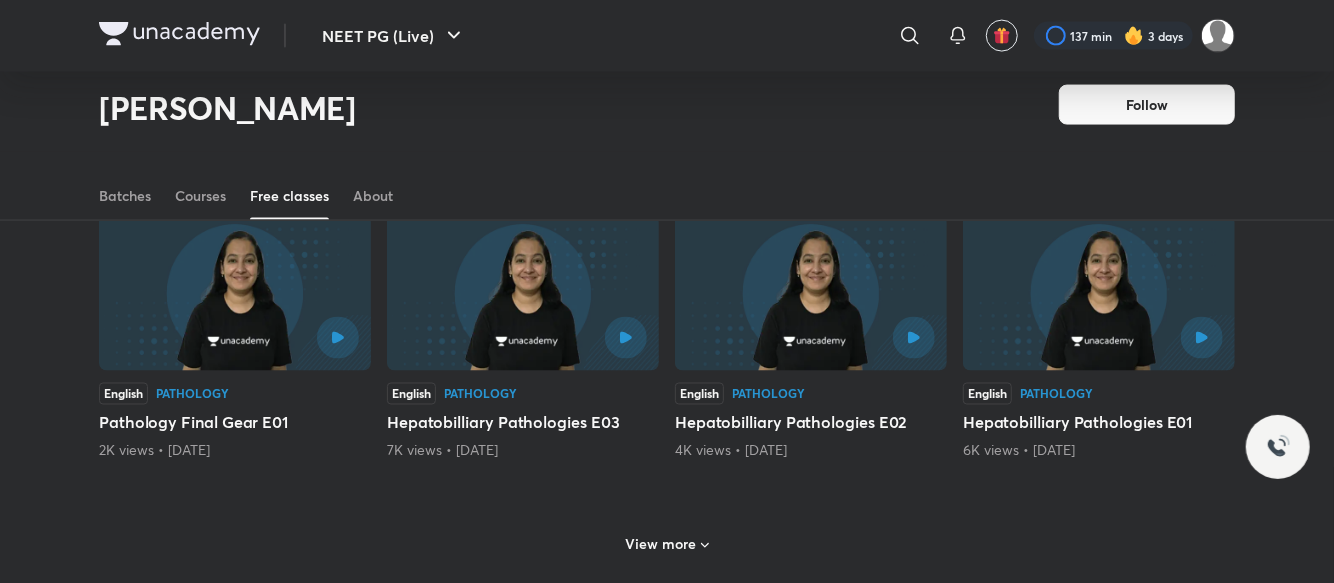 click on "View more" at bounding box center [661, 545] 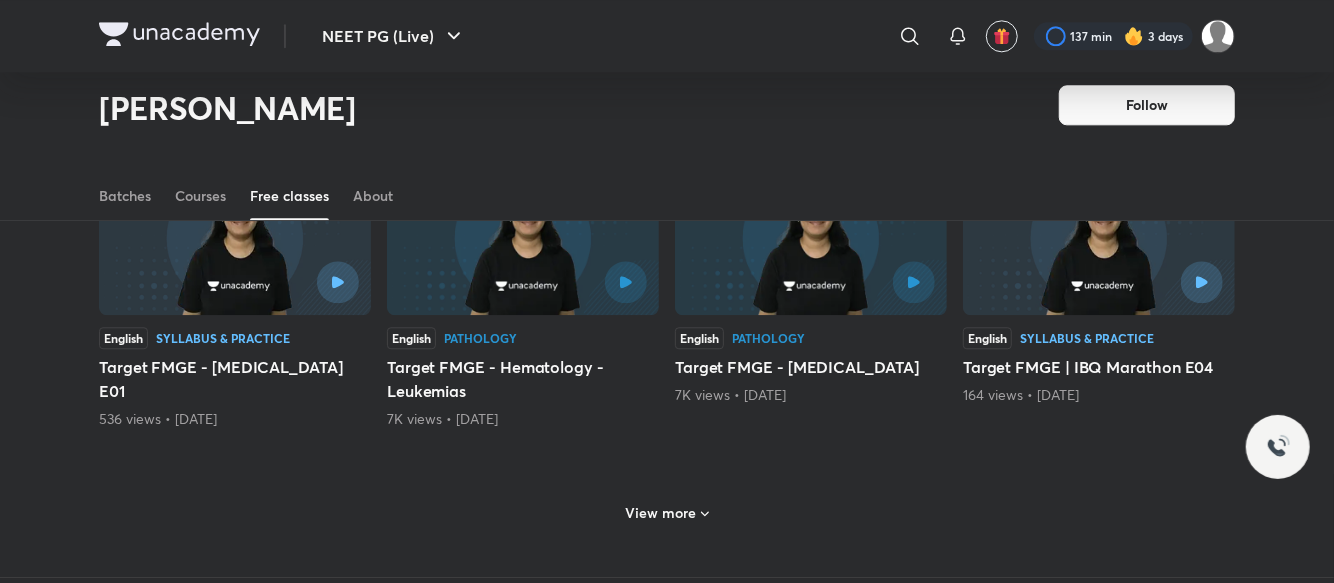 scroll, scrollTop: 19563, scrollLeft: 0, axis: vertical 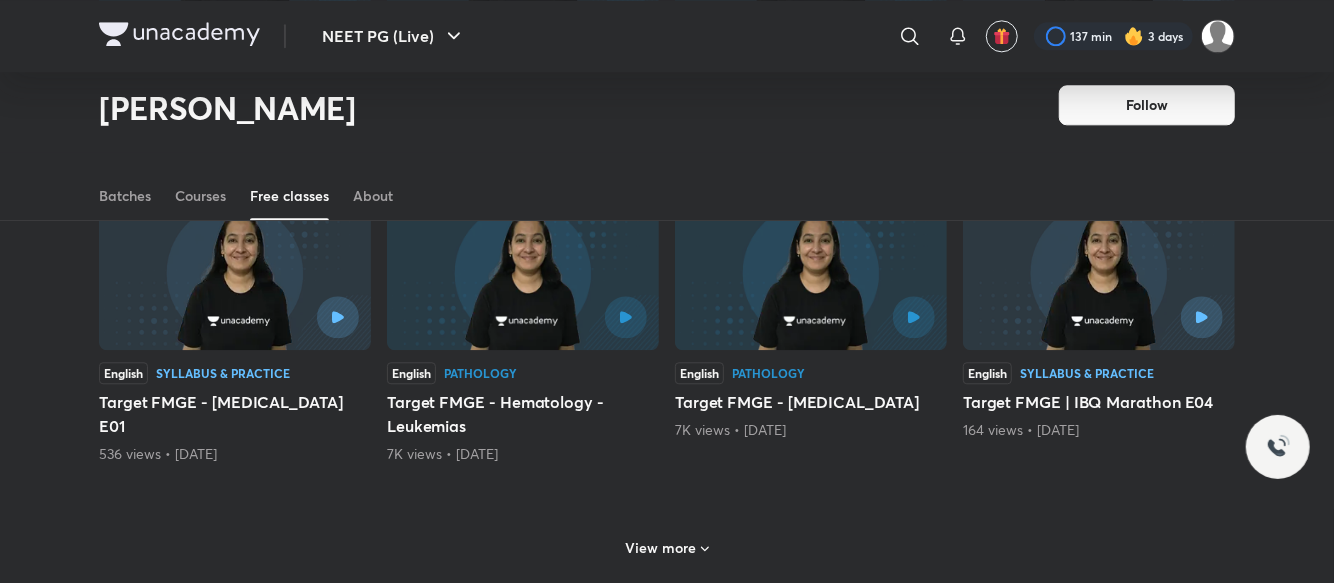 click on "View more" at bounding box center [661, 548] 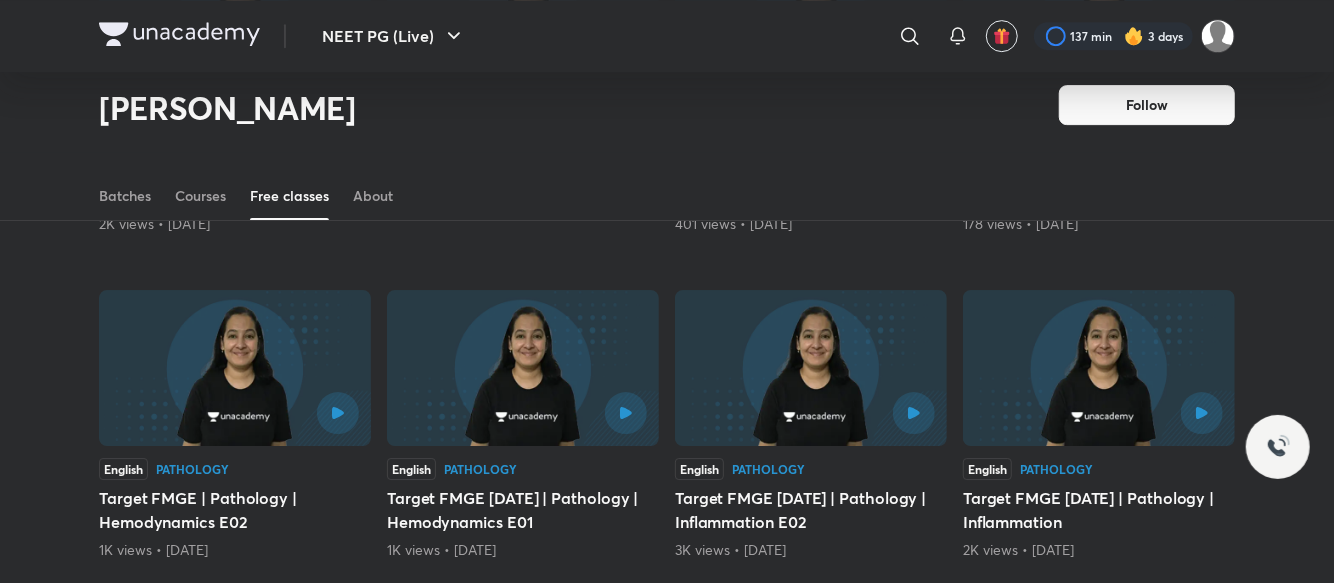 scroll, scrollTop: 20584, scrollLeft: 0, axis: vertical 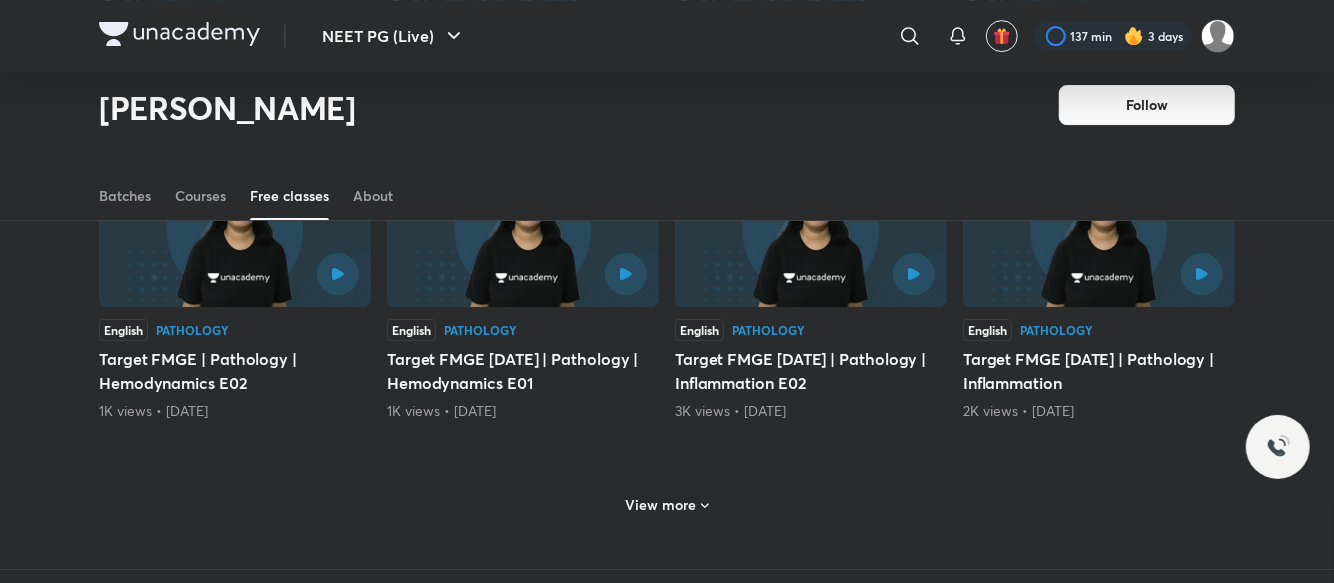 click on "View more" at bounding box center [661, 505] 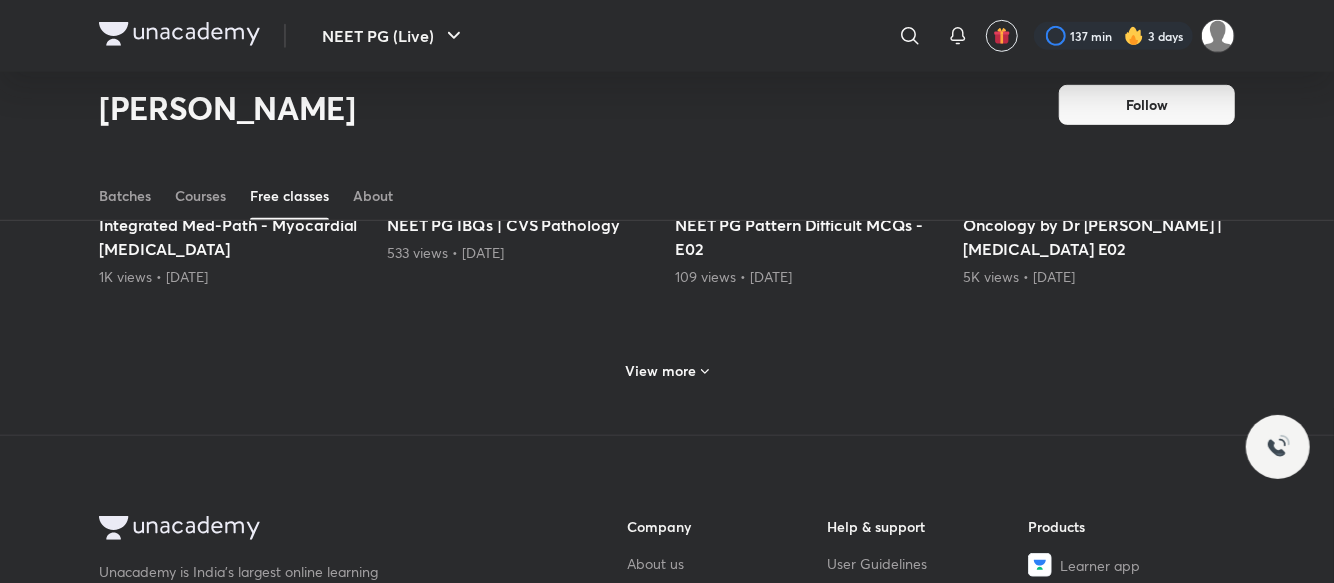 scroll, scrollTop: 21429, scrollLeft: 0, axis: vertical 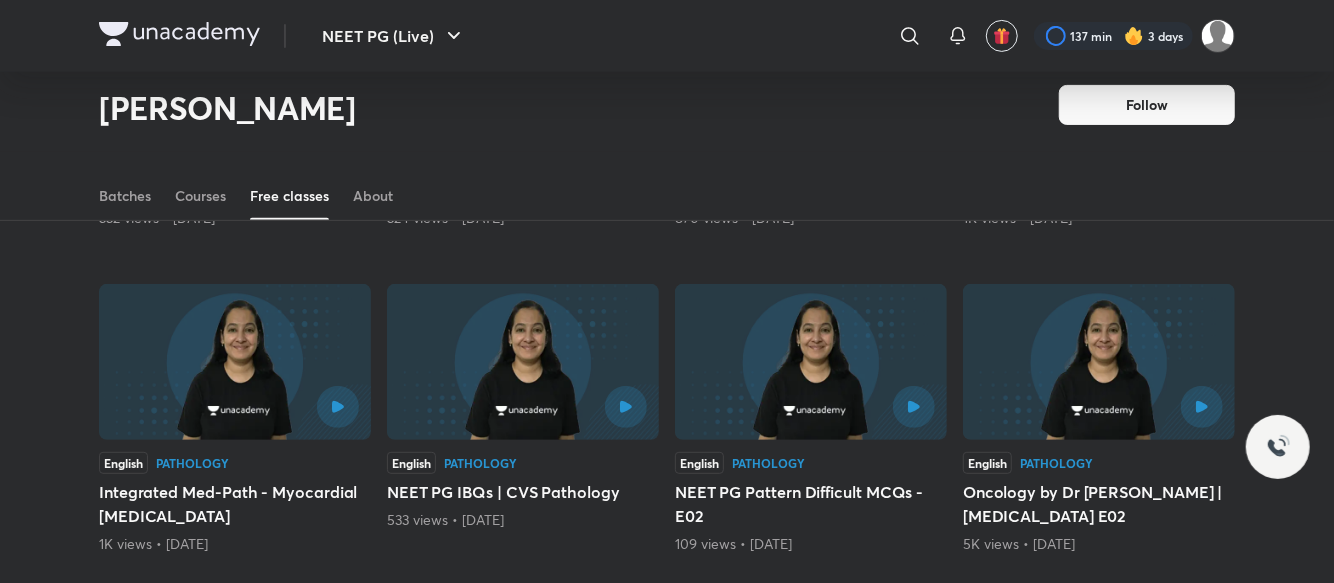 click on "View more" at bounding box center (667, 636) 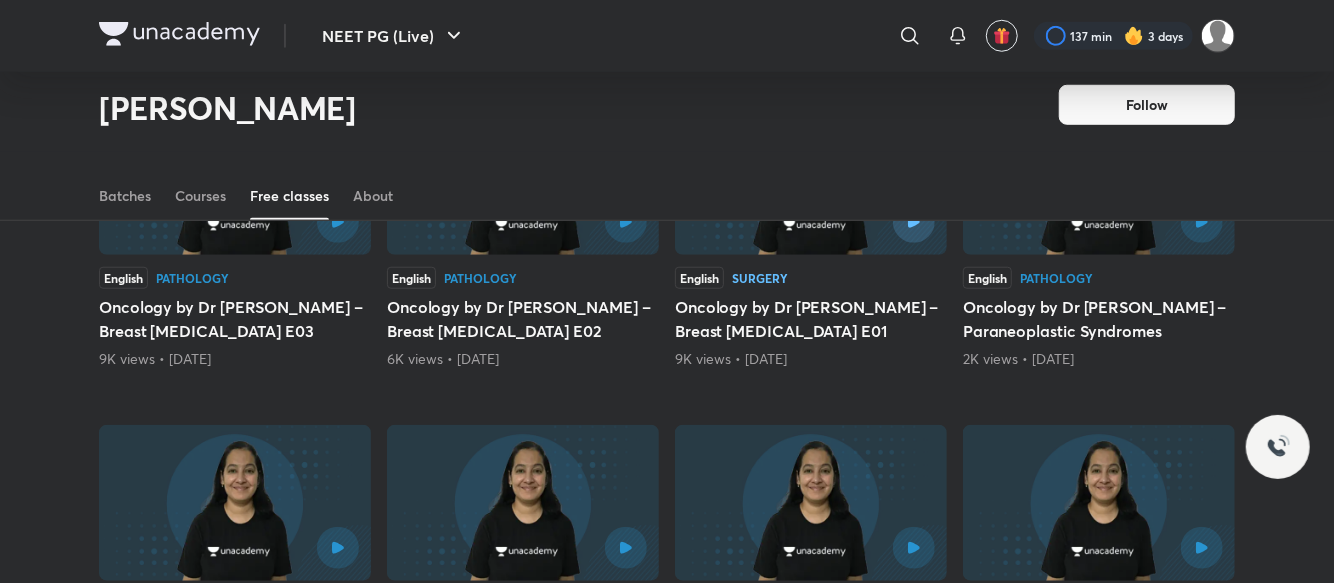 scroll, scrollTop: 22450, scrollLeft: 0, axis: vertical 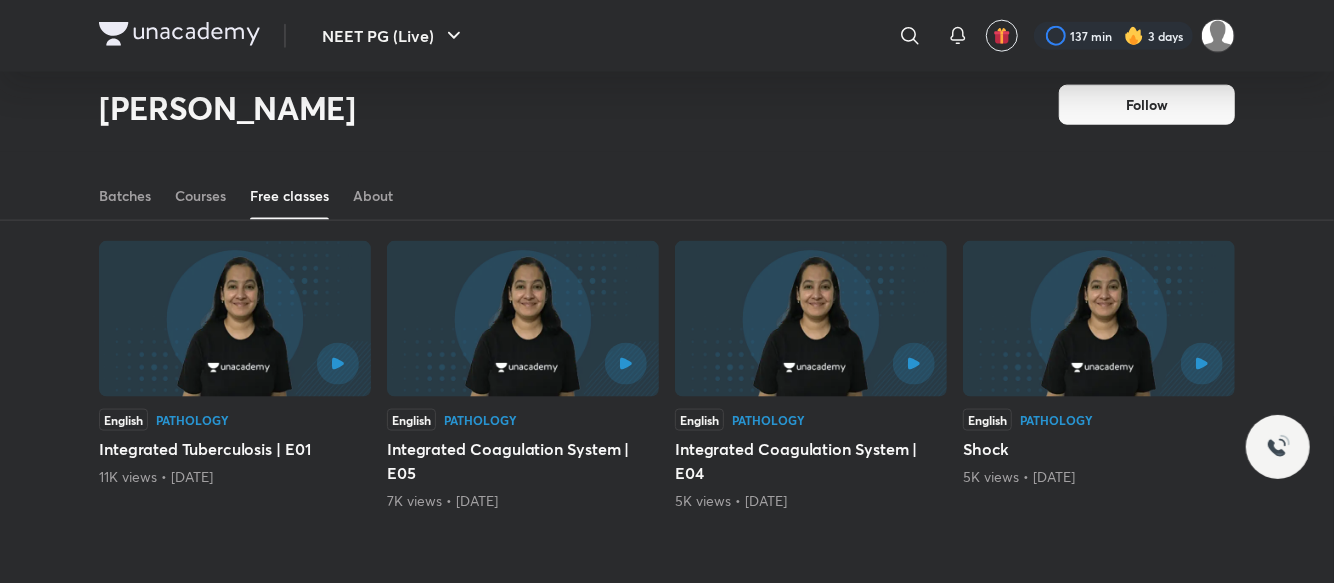 click on "View more" at bounding box center [661, 595] 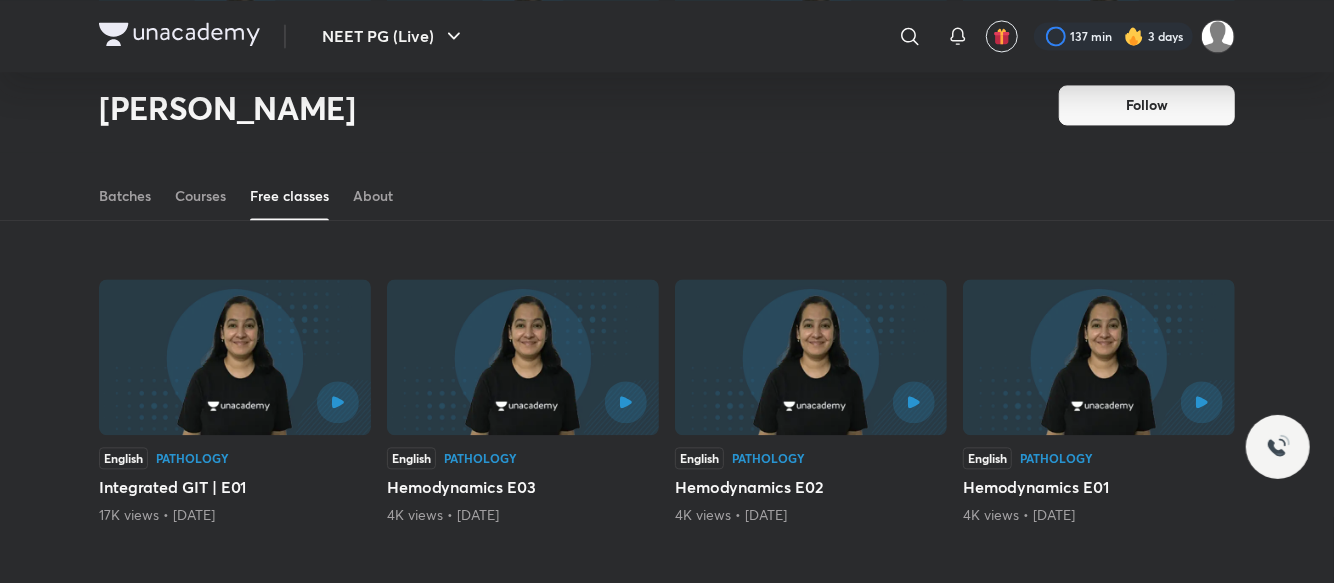 scroll, scrollTop: 23490, scrollLeft: 0, axis: vertical 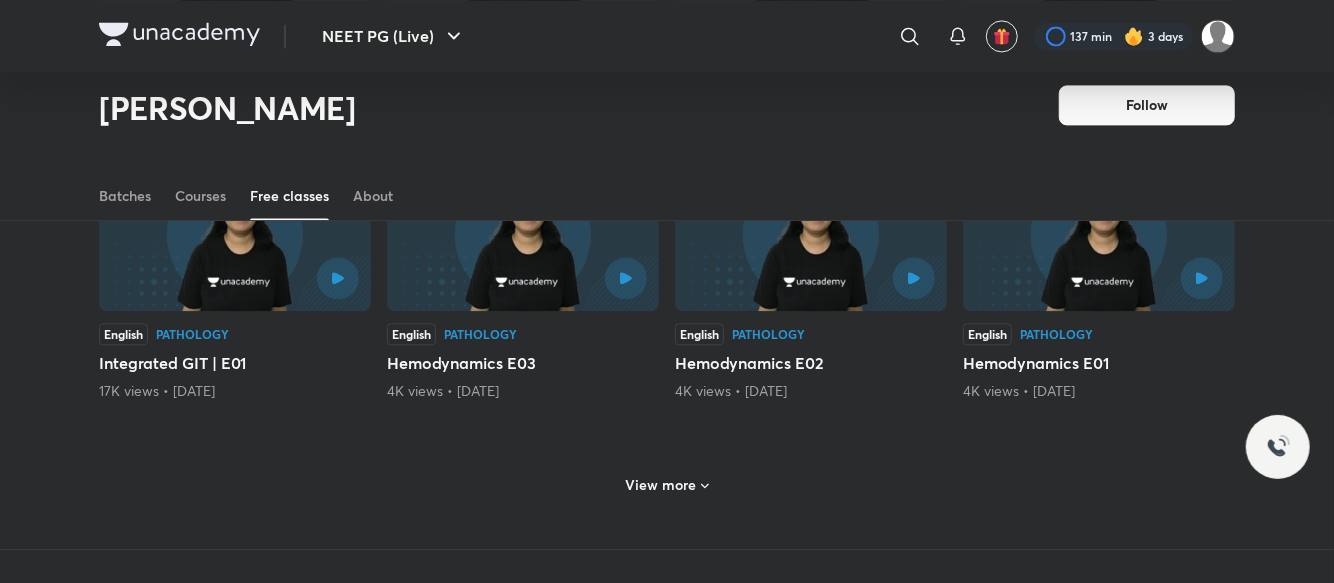 click 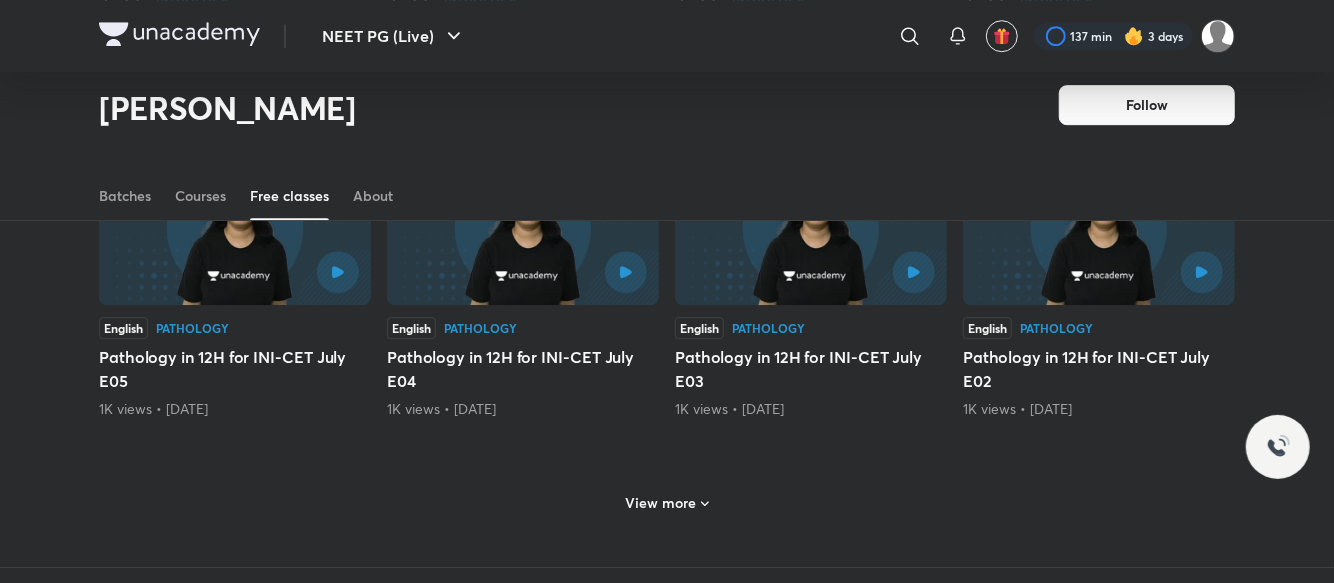 scroll, scrollTop: 24536, scrollLeft: 0, axis: vertical 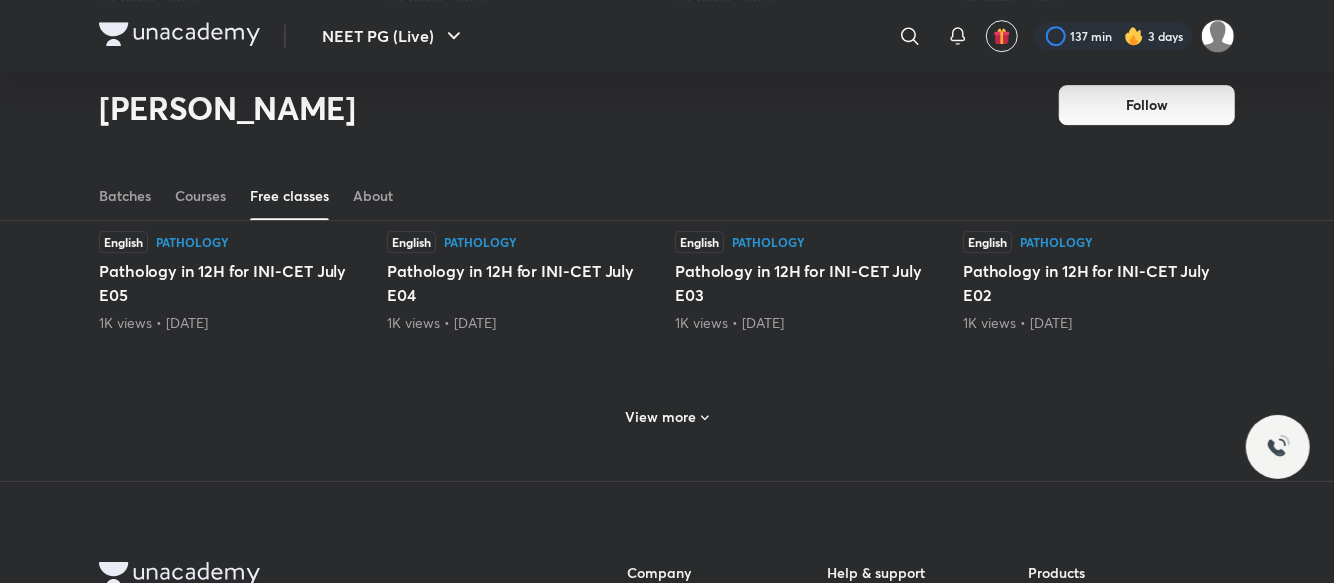 click on "View more" at bounding box center (661, 417) 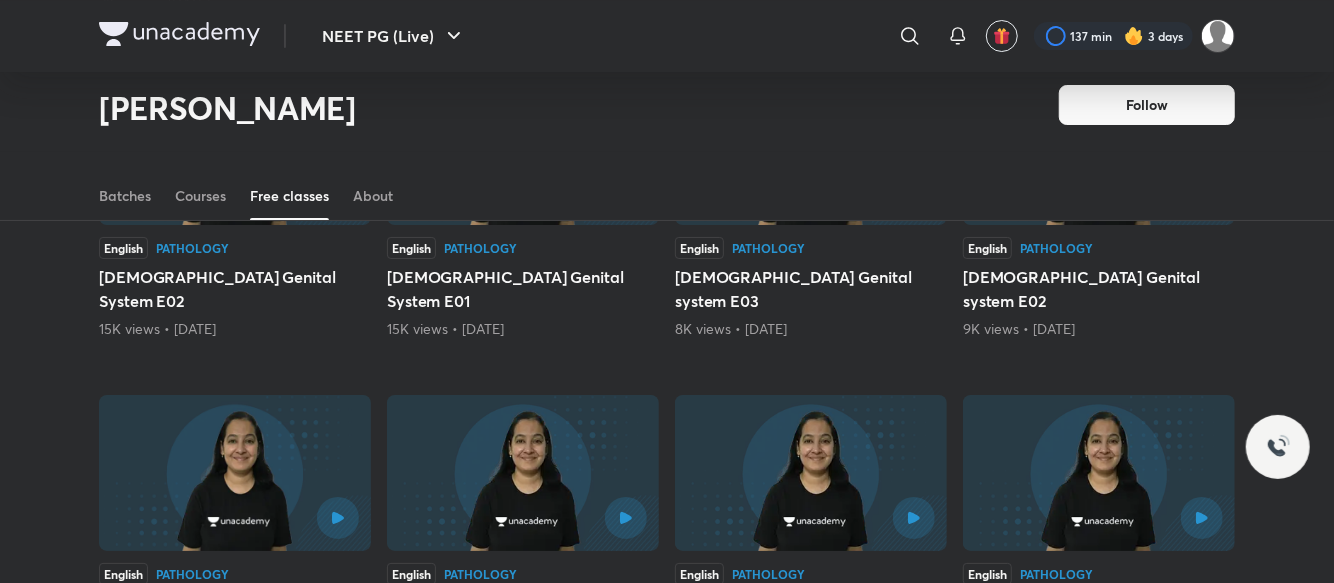 scroll, scrollTop: 25362, scrollLeft: 0, axis: vertical 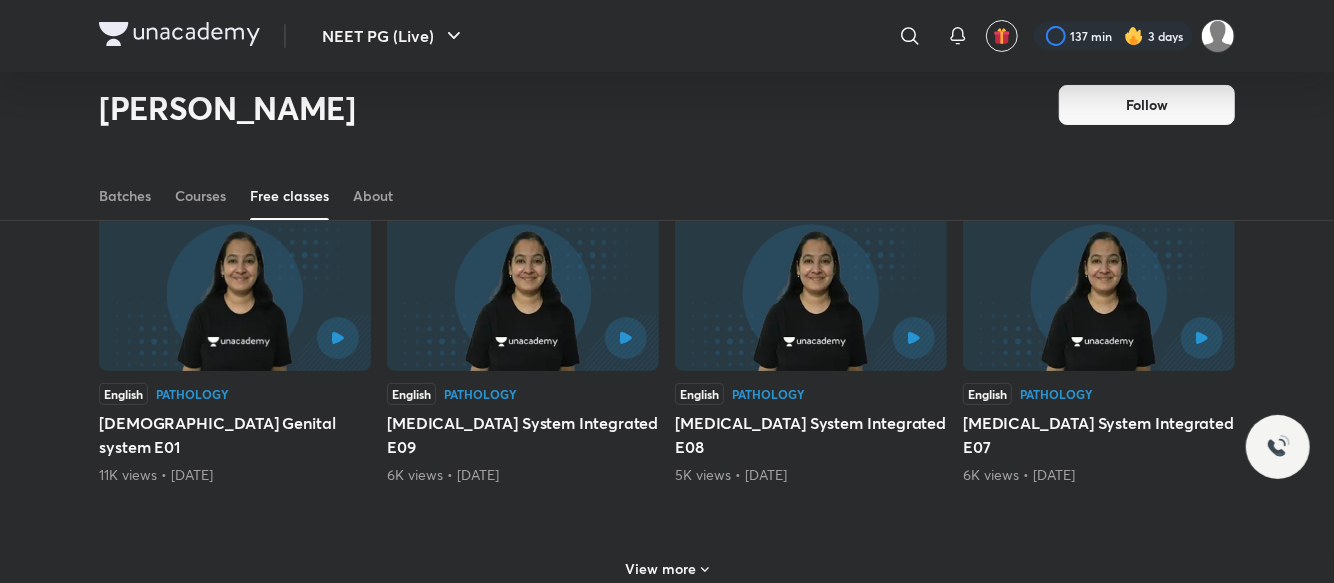 click on "View more" at bounding box center (661, 569) 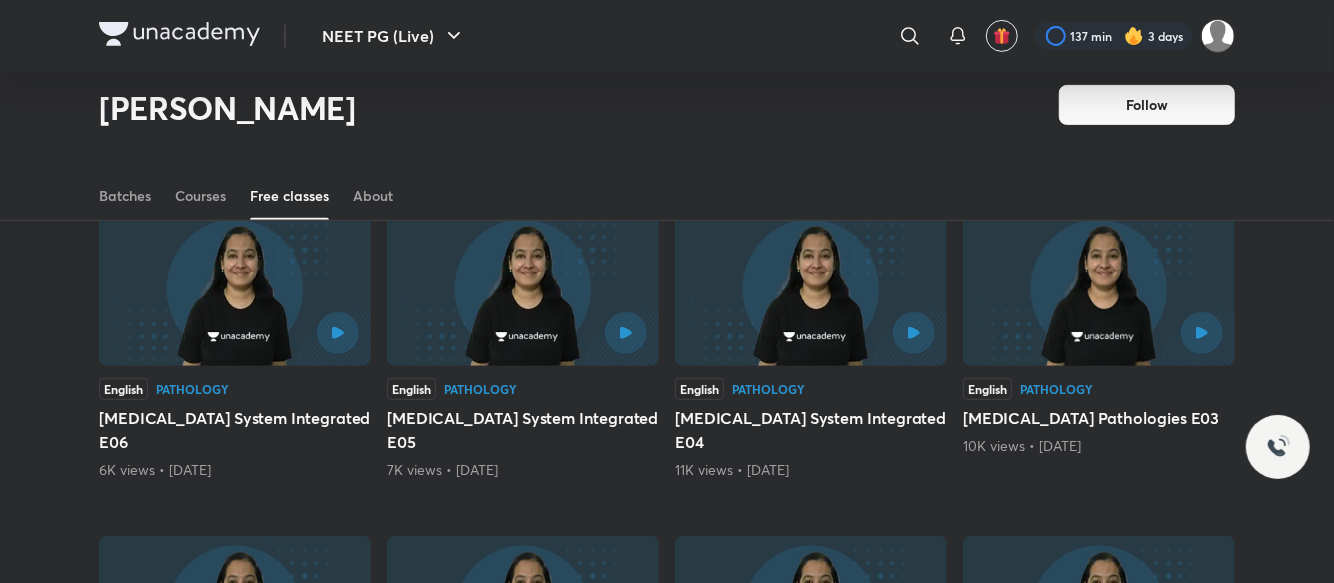 scroll, scrollTop: 25740, scrollLeft: 0, axis: vertical 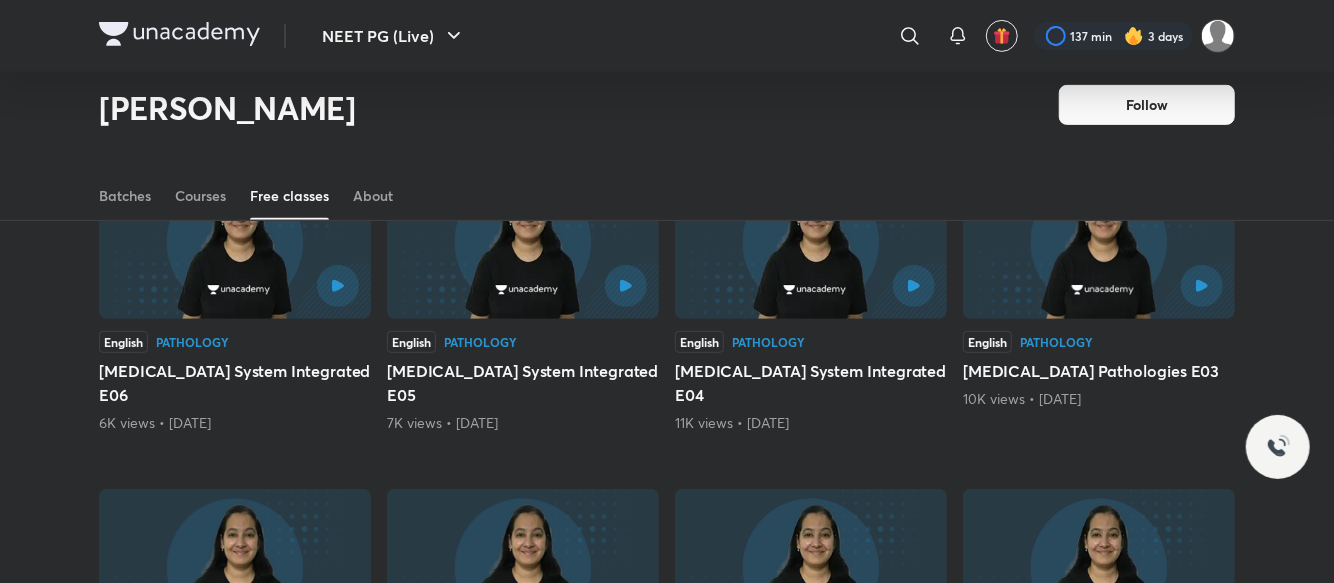 click at bounding box center (338, 612) 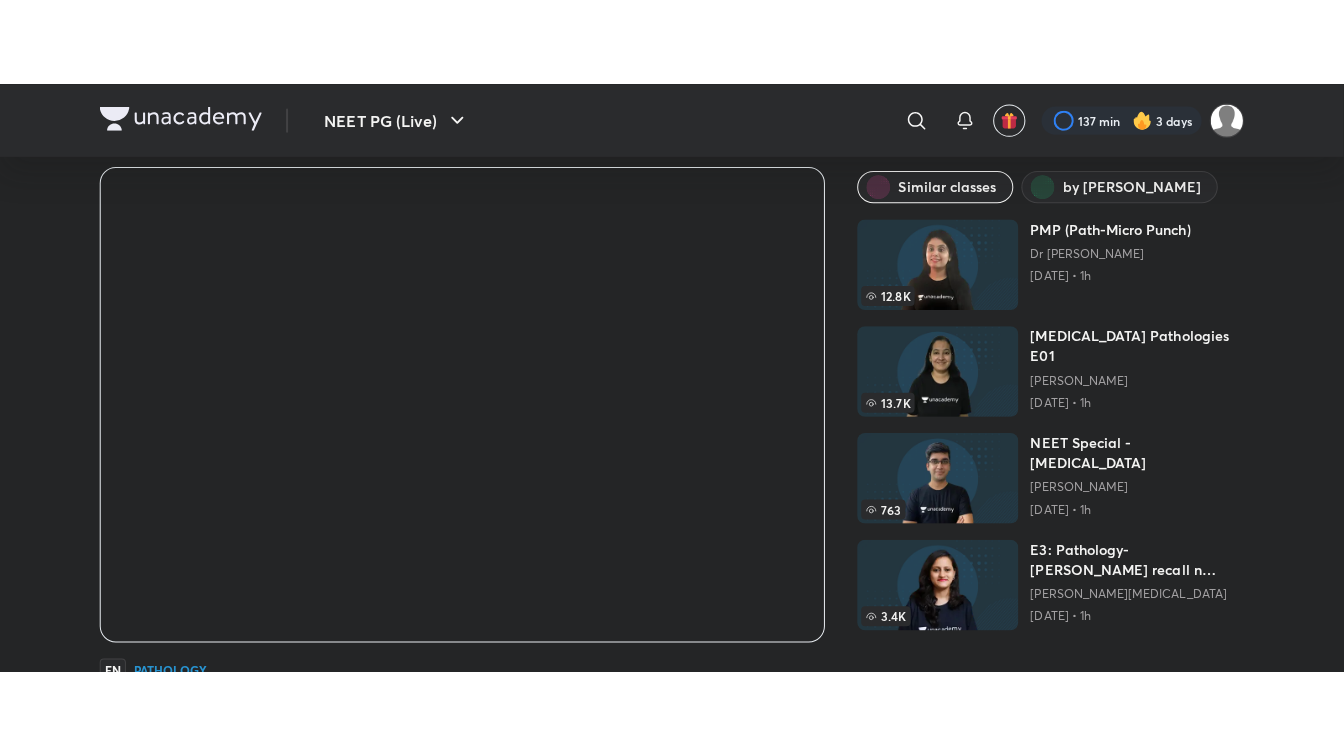 scroll, scrollTop: 69, scrollLeft: 0, axis: vertical 